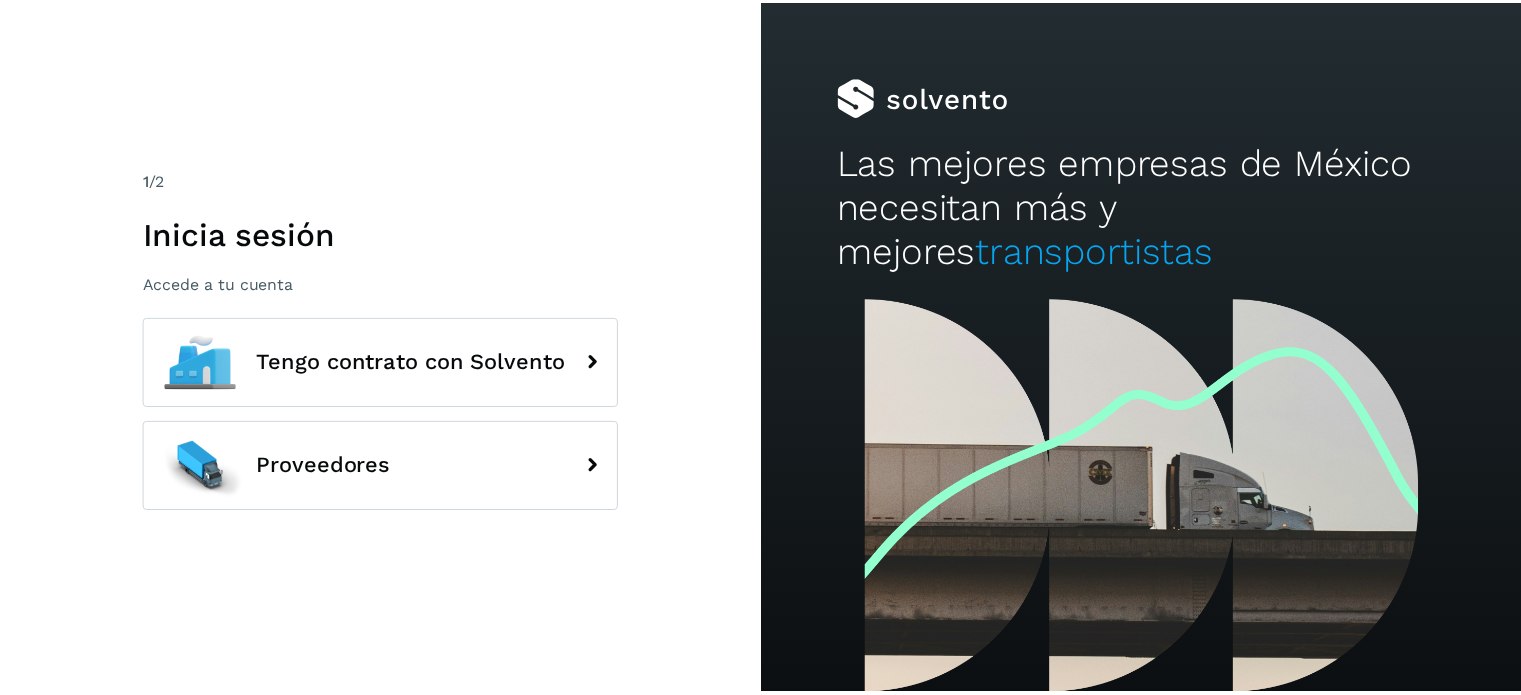scroll, scrollTop: 0, scrollLeft: 0, axis: both 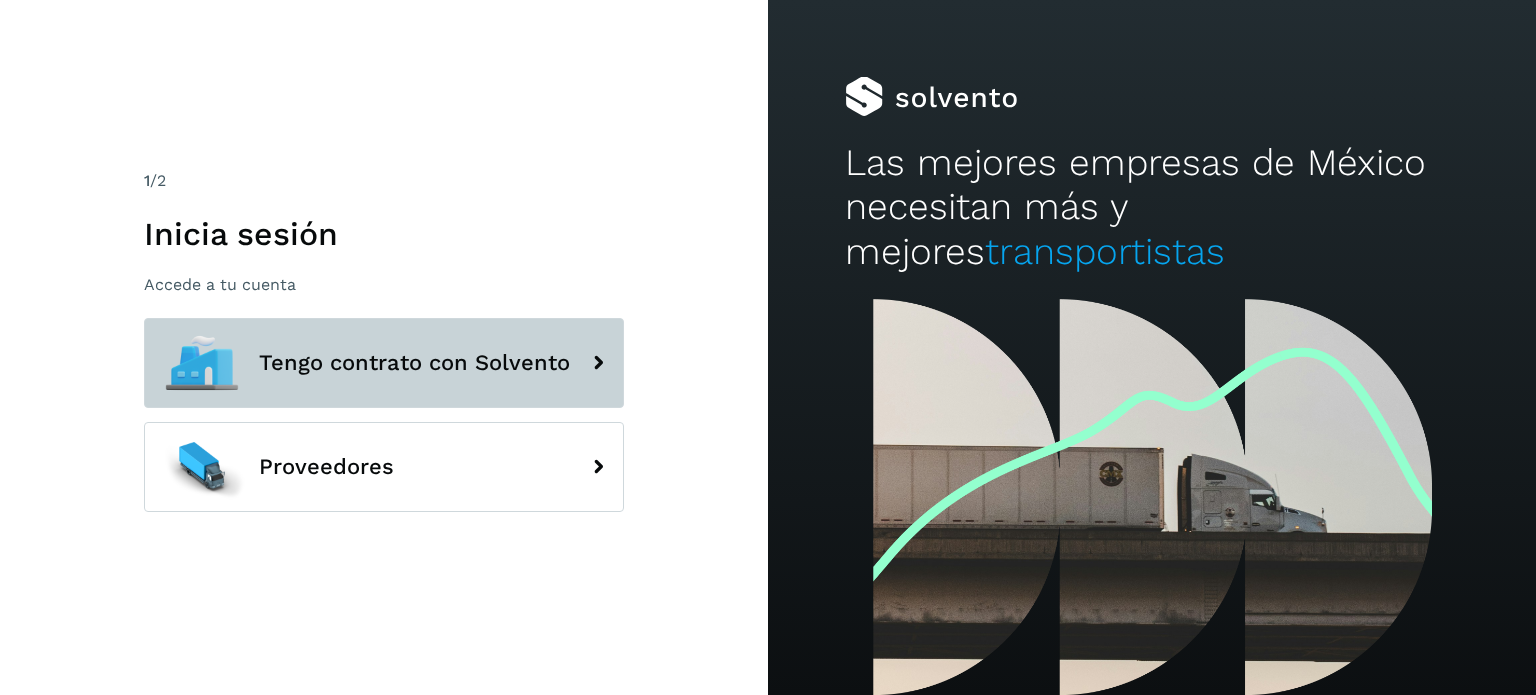 click on "Tengo contrato con Solvento" at bounding box center [384, 363] 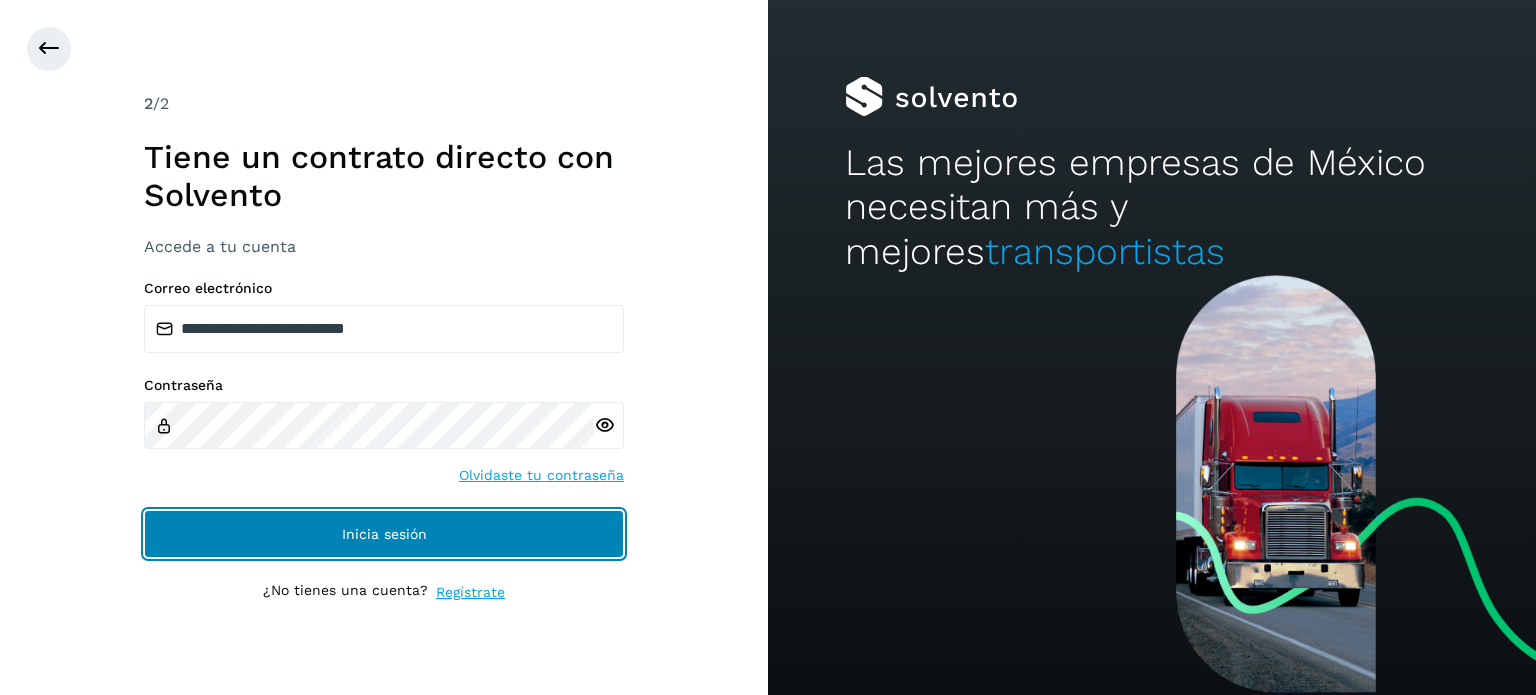 click on "Inicia sesión" 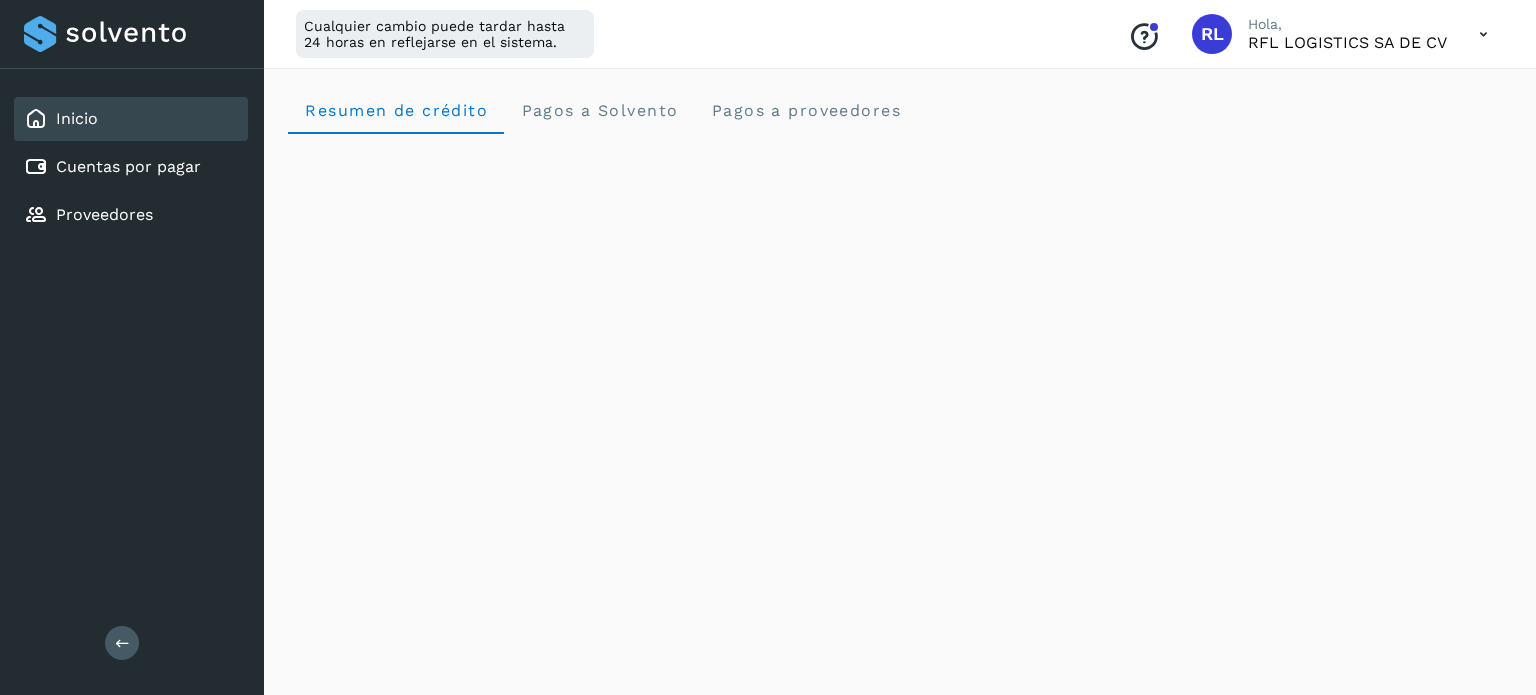 click on "Inicio" at bounding box center [61, 119] 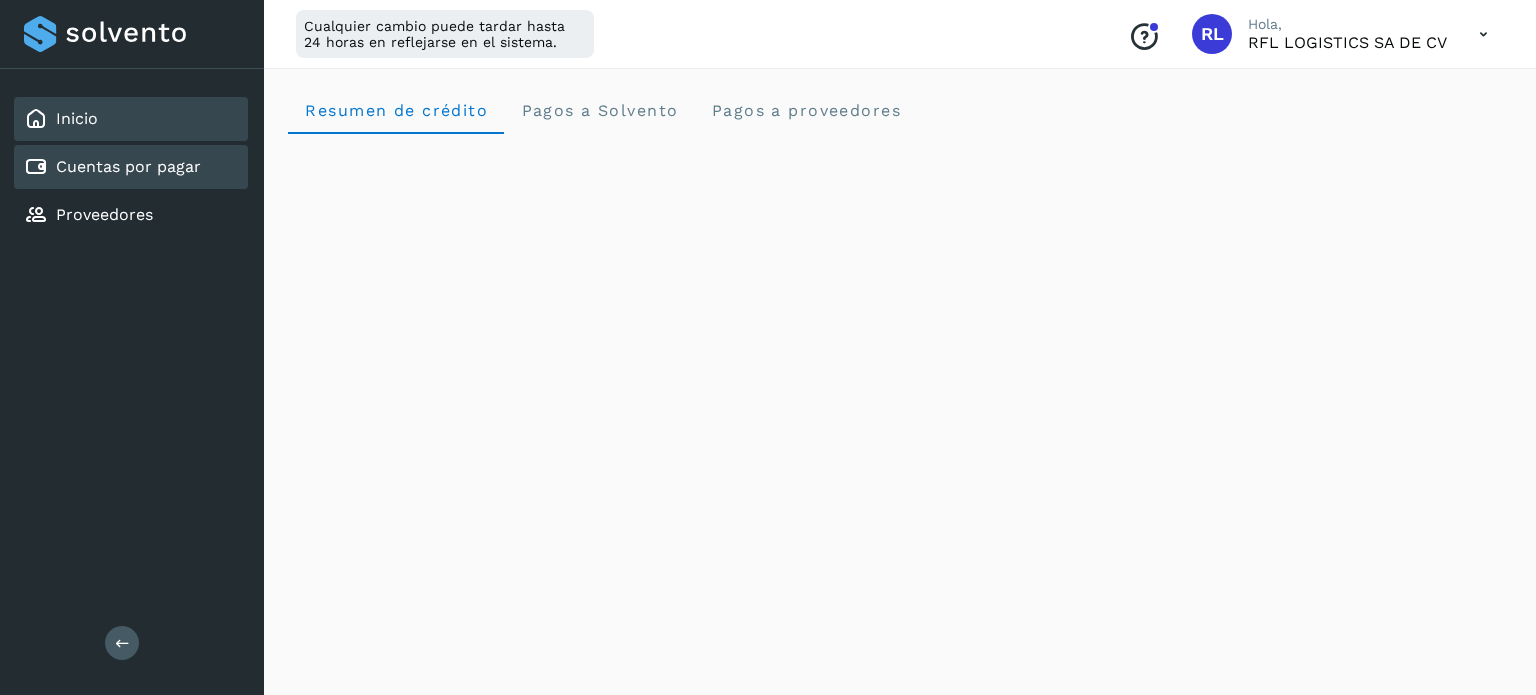 click on "Cuentas por pagar" 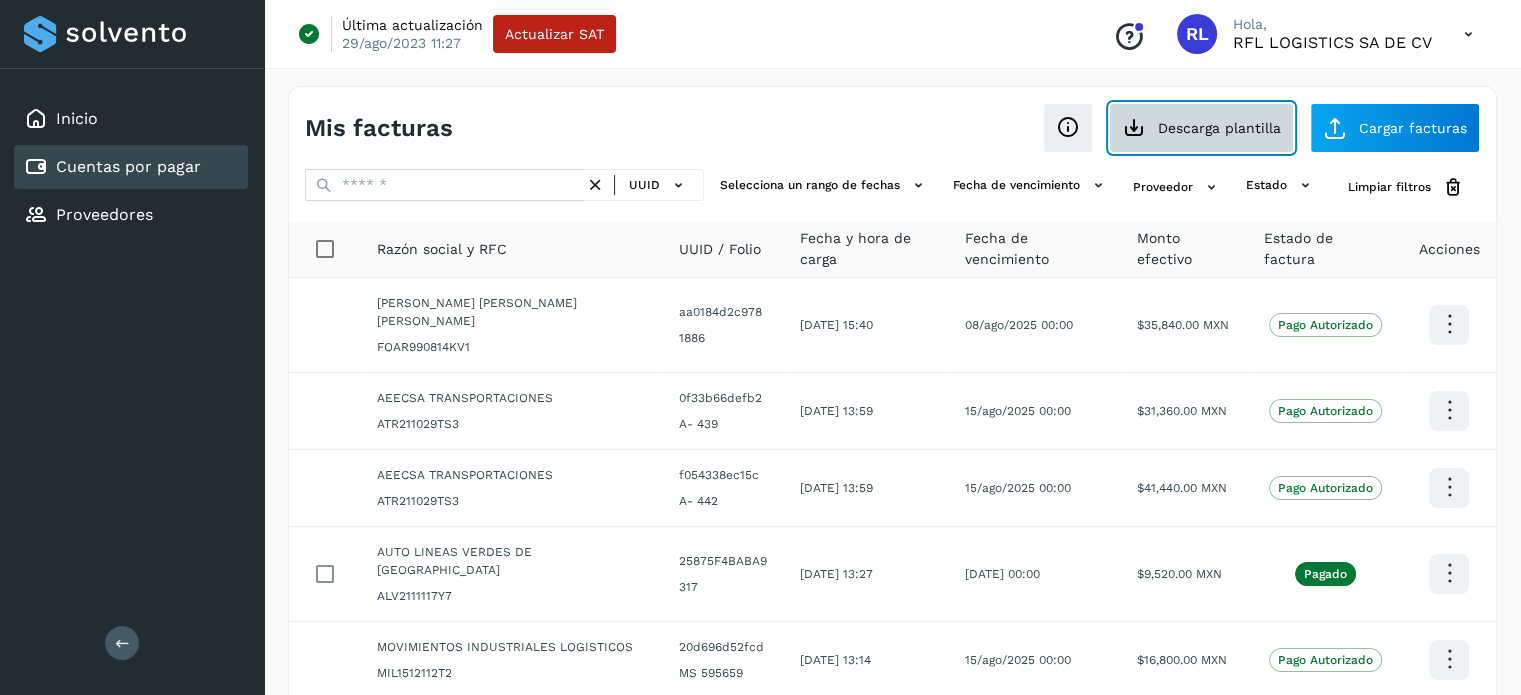 click on "Descarga plantilla" 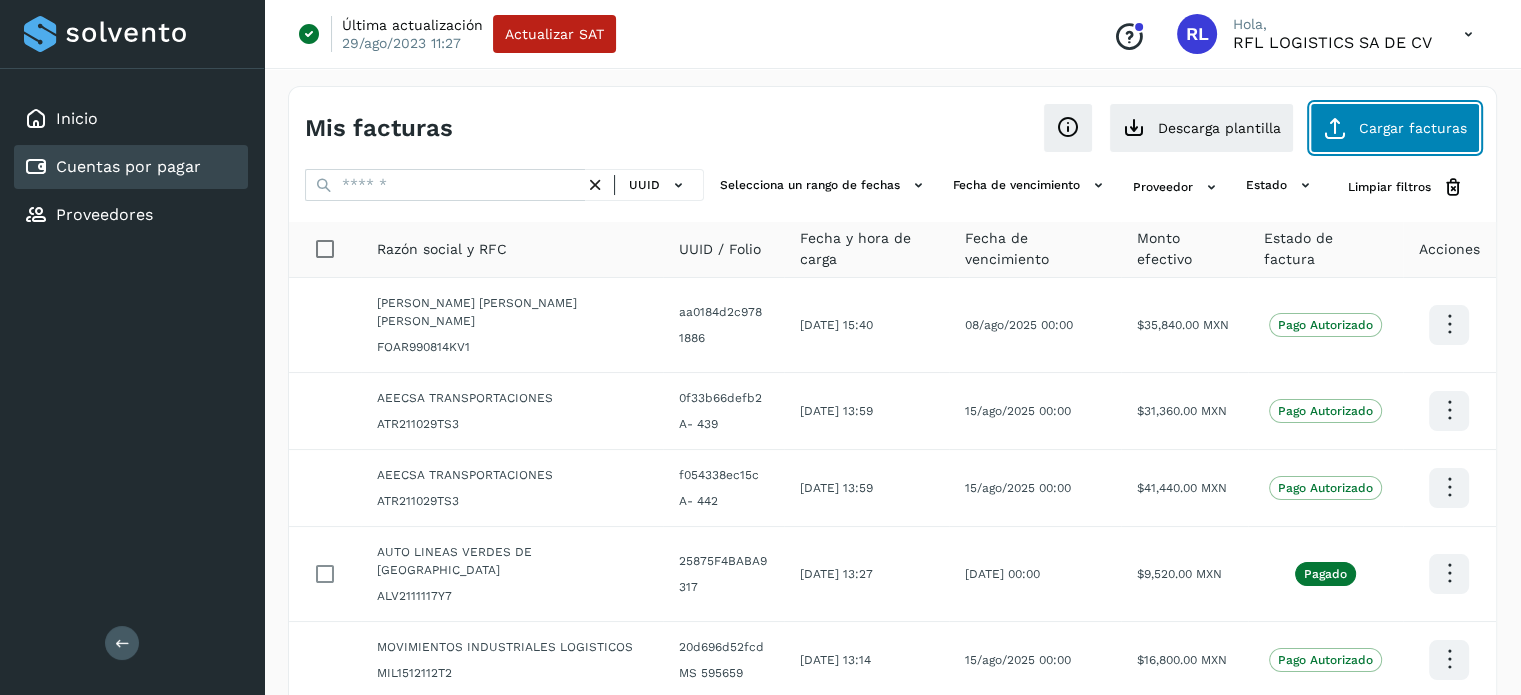 click on "Cargar facturas" 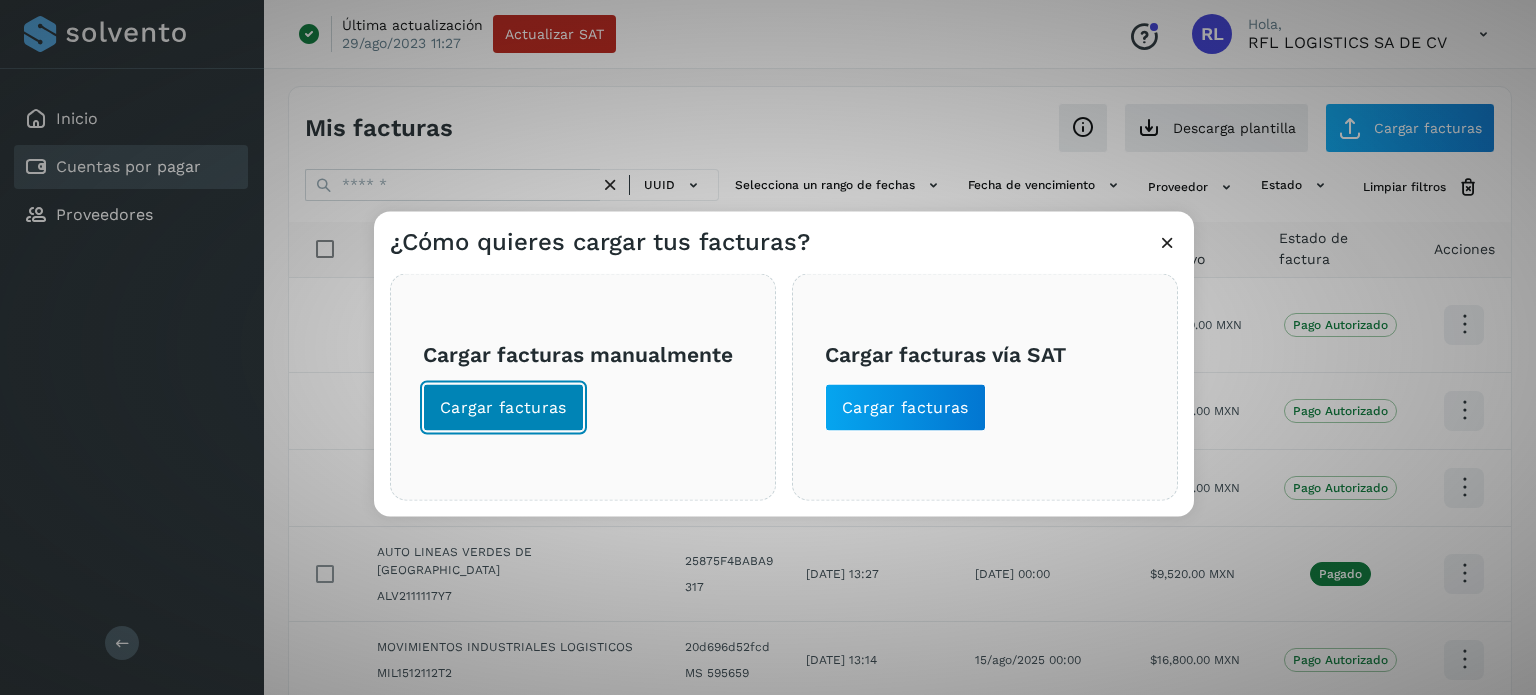 click on "Cargar facturas" 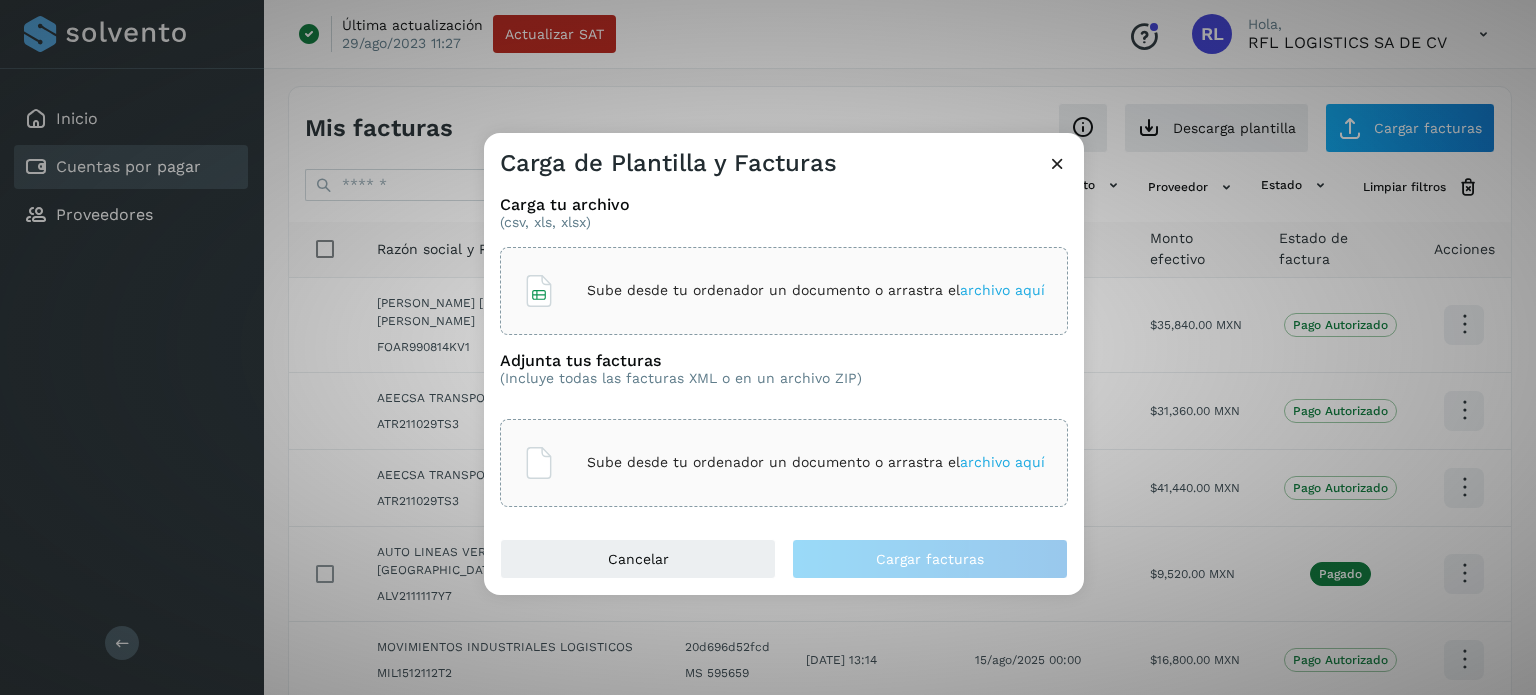 click on "archivo aquí" at bounding box center (1002, 290) 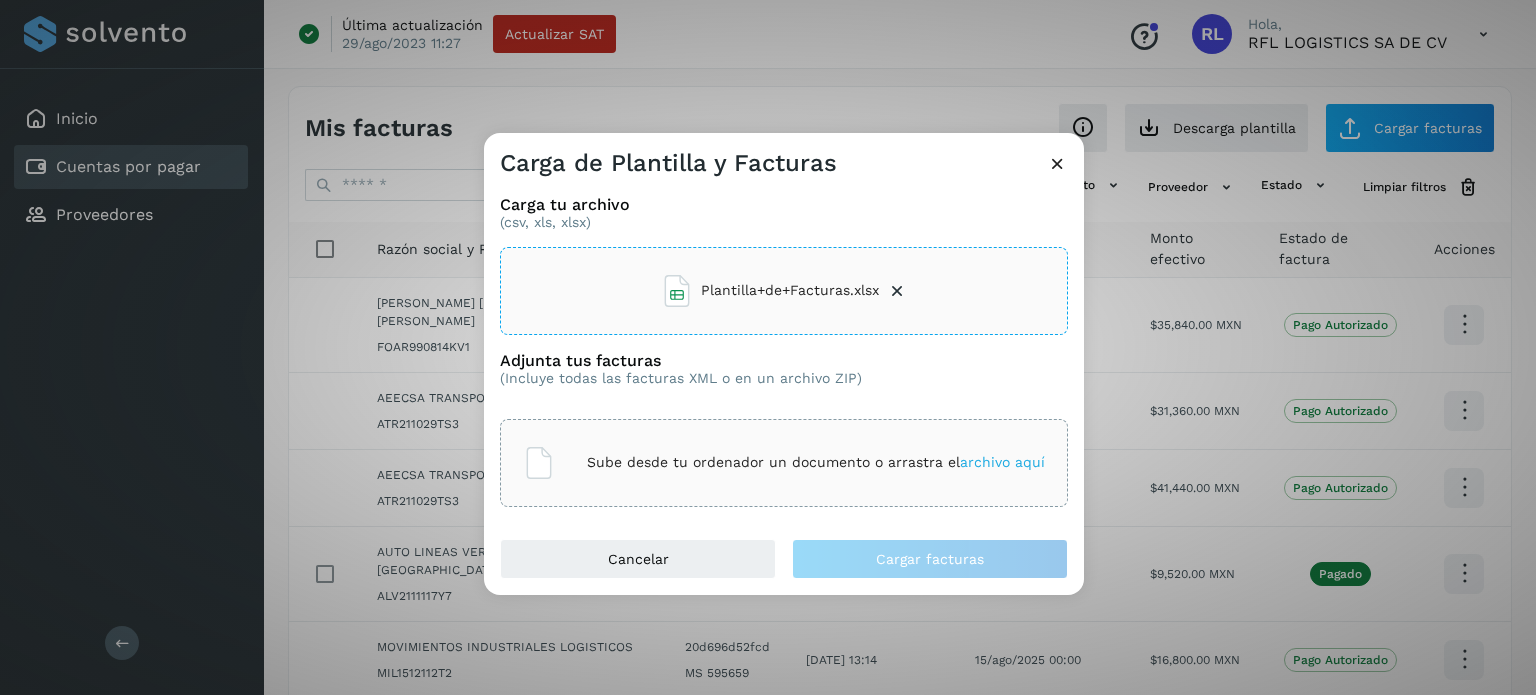 click on "archivo aquí" at bounding box center (1002, 462) 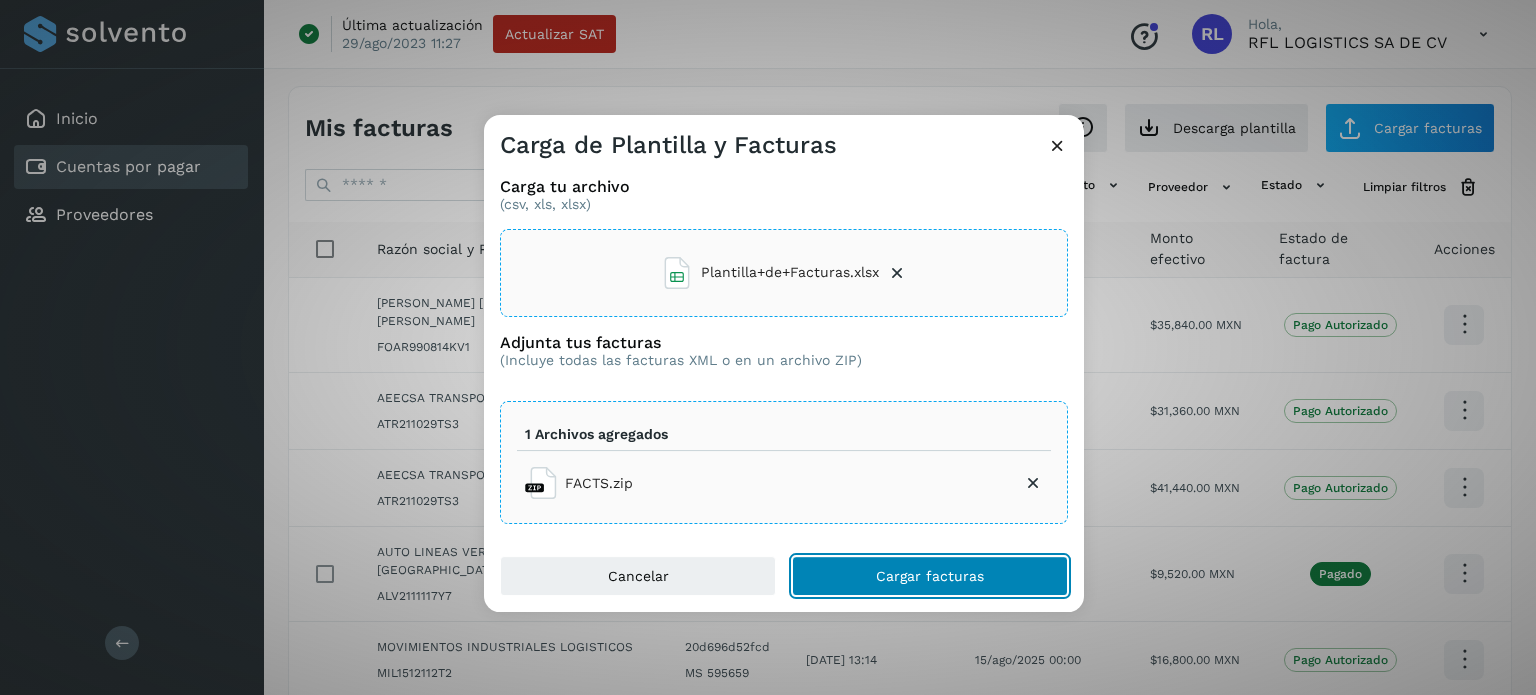 click on "Cargar facturas" 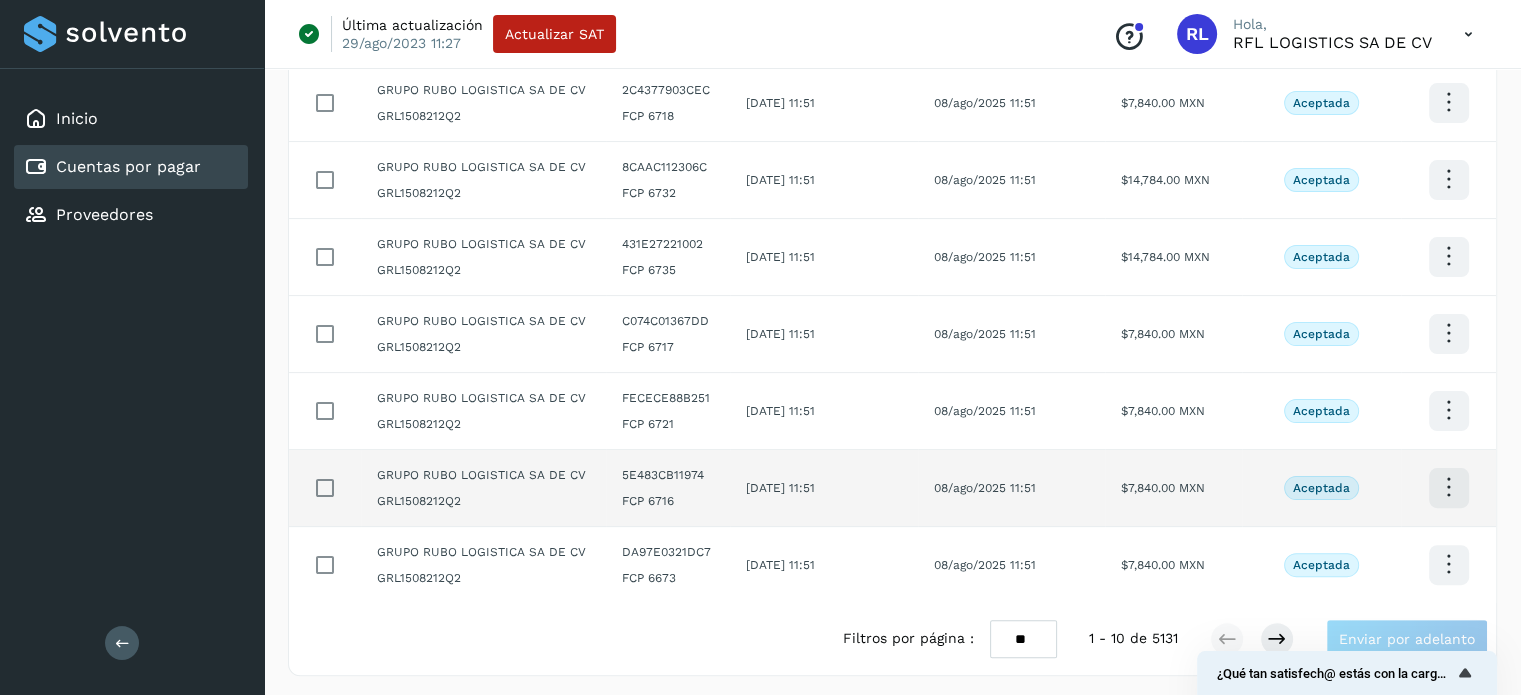 scroll, scrollTop: 445, scrollLeft: 0, axis: vertical 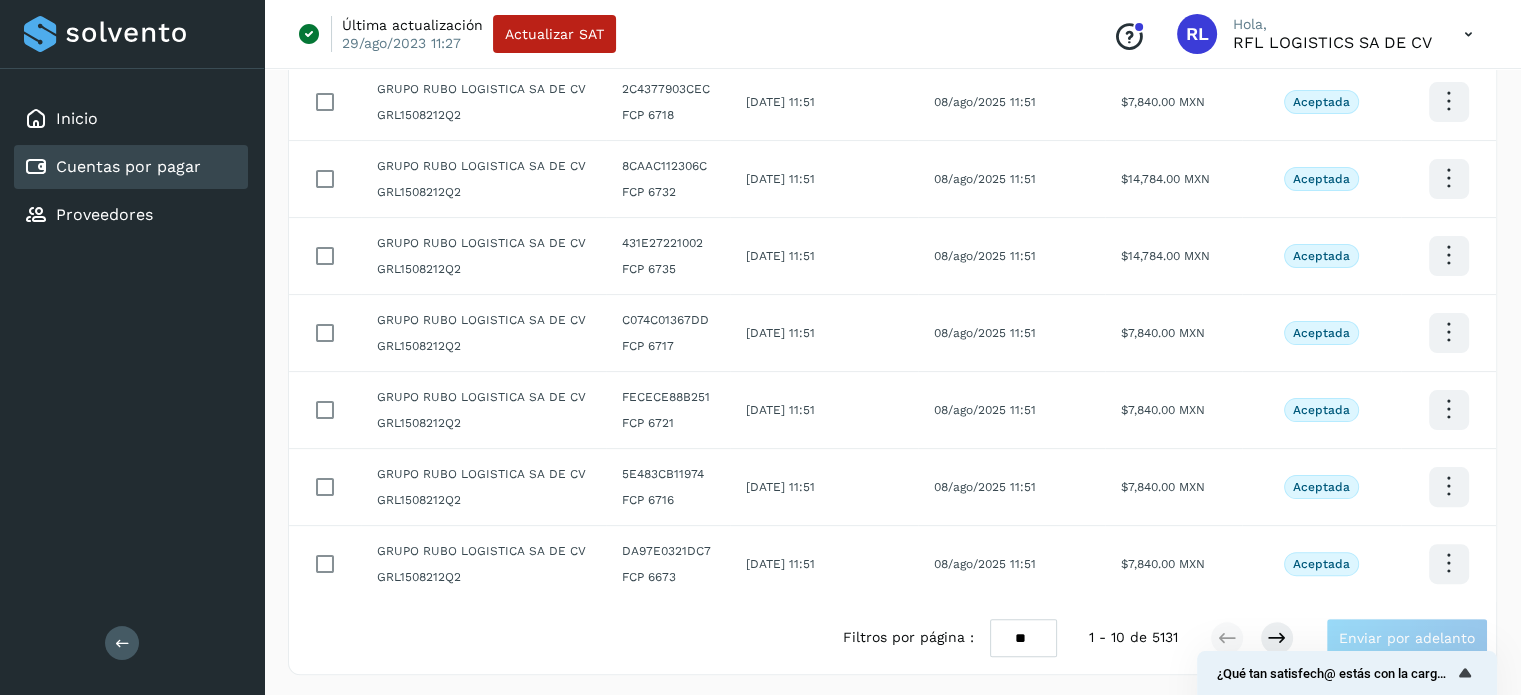 click on "** ** **" at bounding box center (1023, 638) 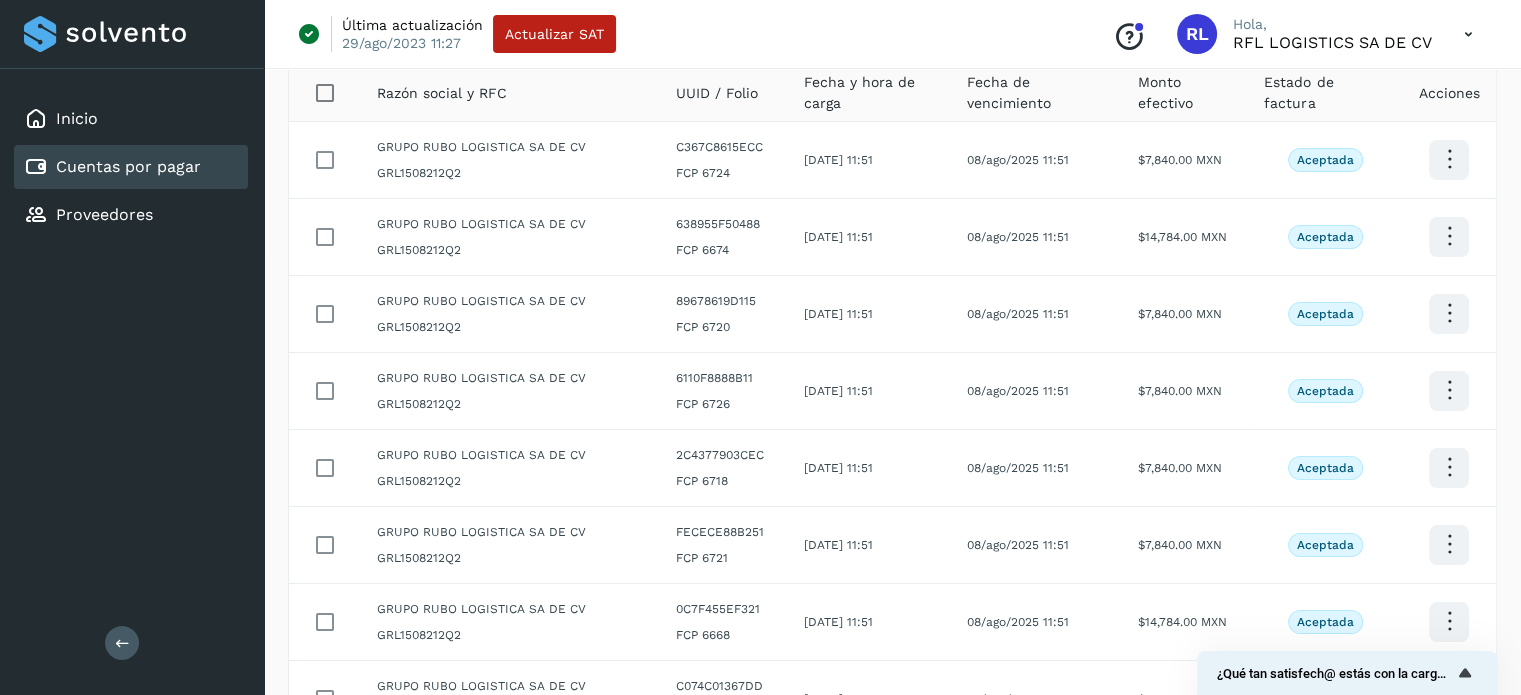 scroll, scrollTop: 0, scrollLeft: 0, axis: both 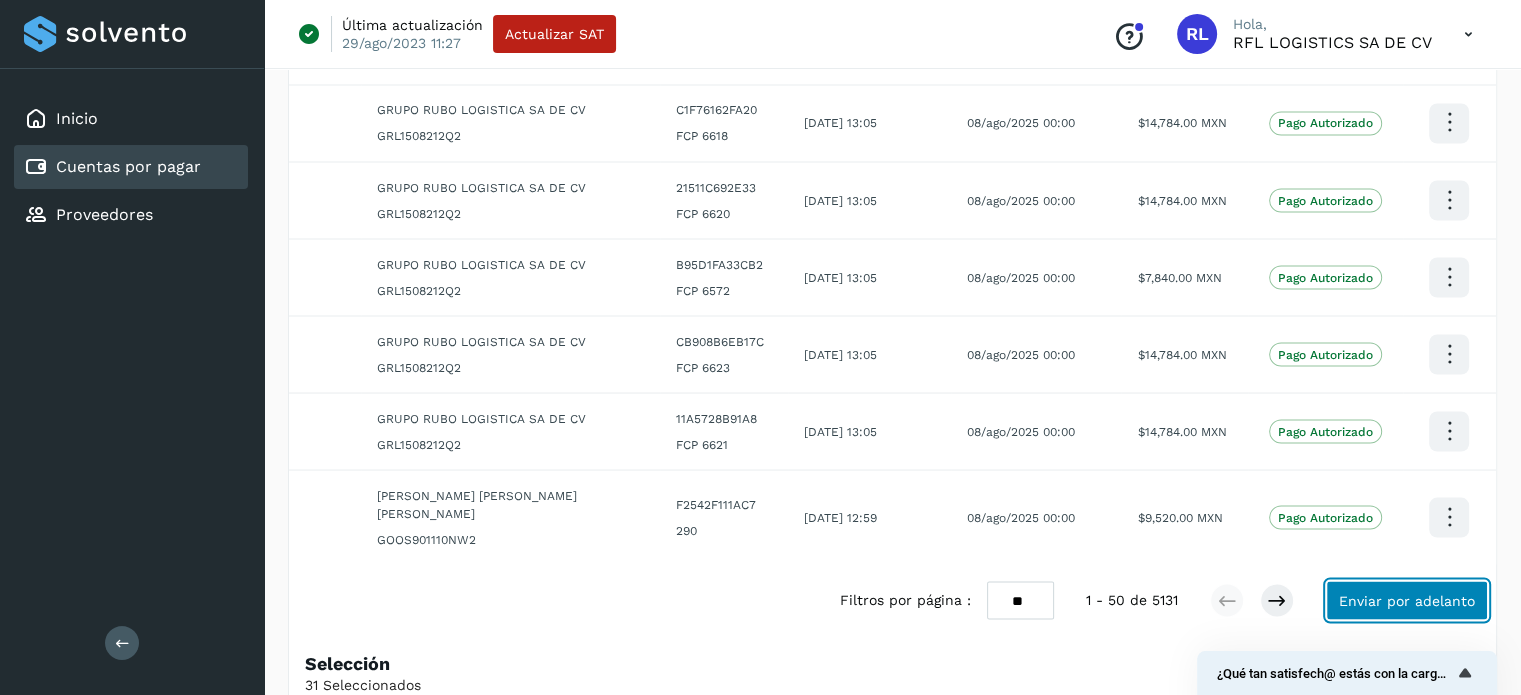 click on "Enviar por adelanto" 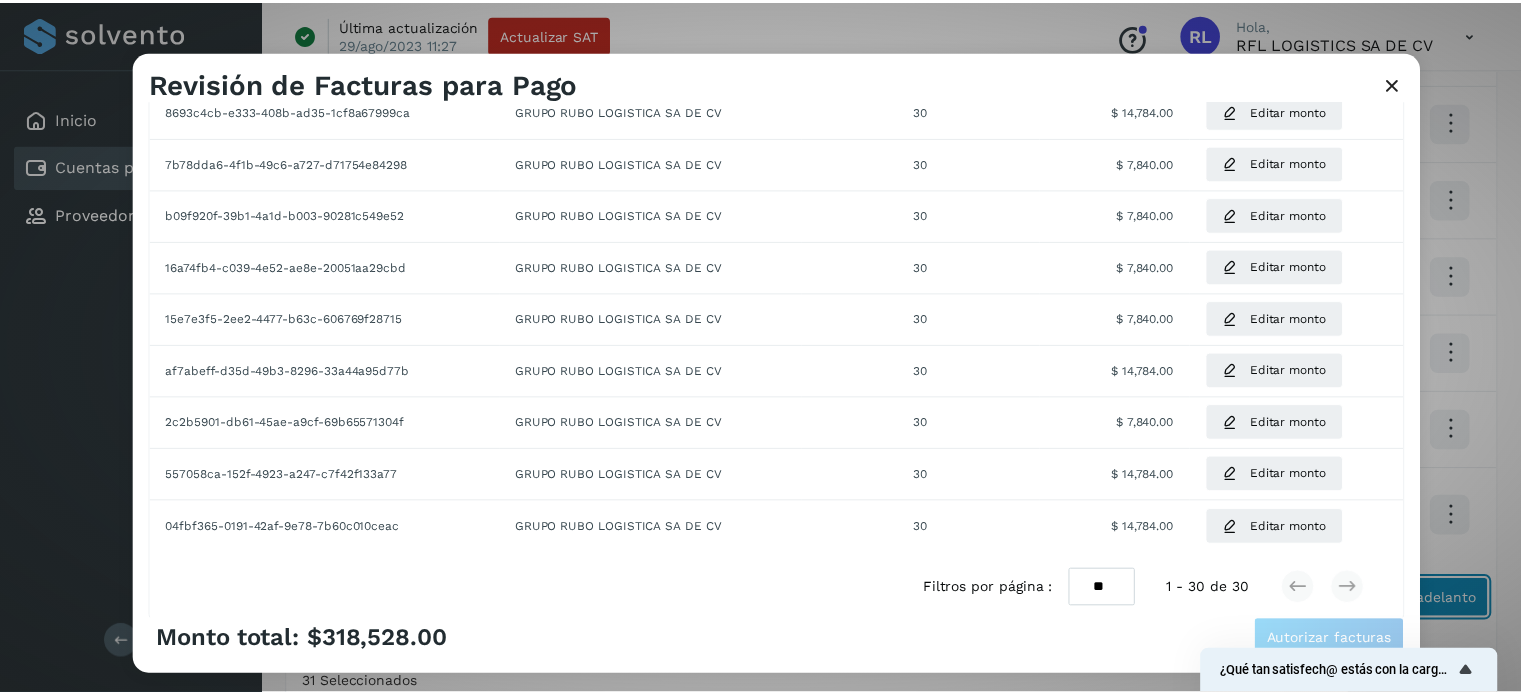 scroll, scrollTop: 0, scrollLeft: 0, axis: both 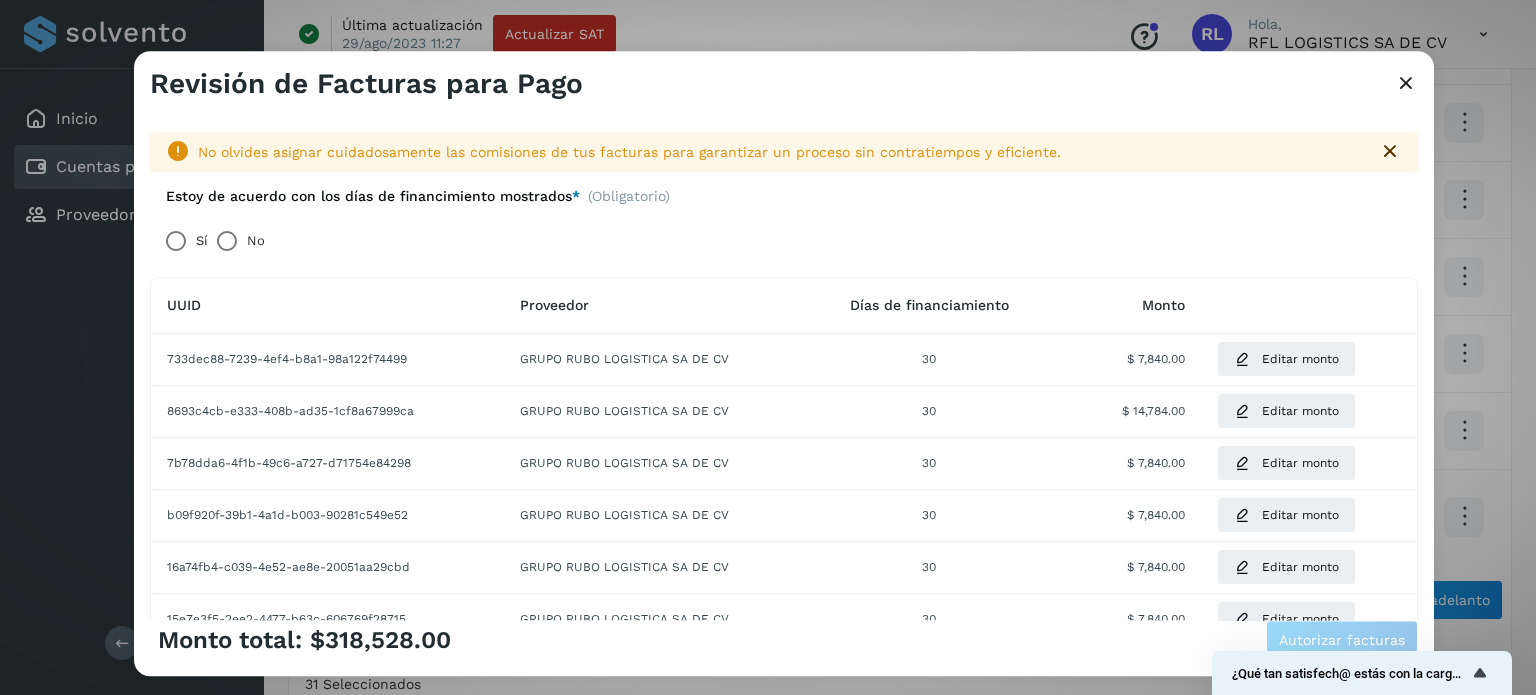 click at bounding box center (1406, 84) 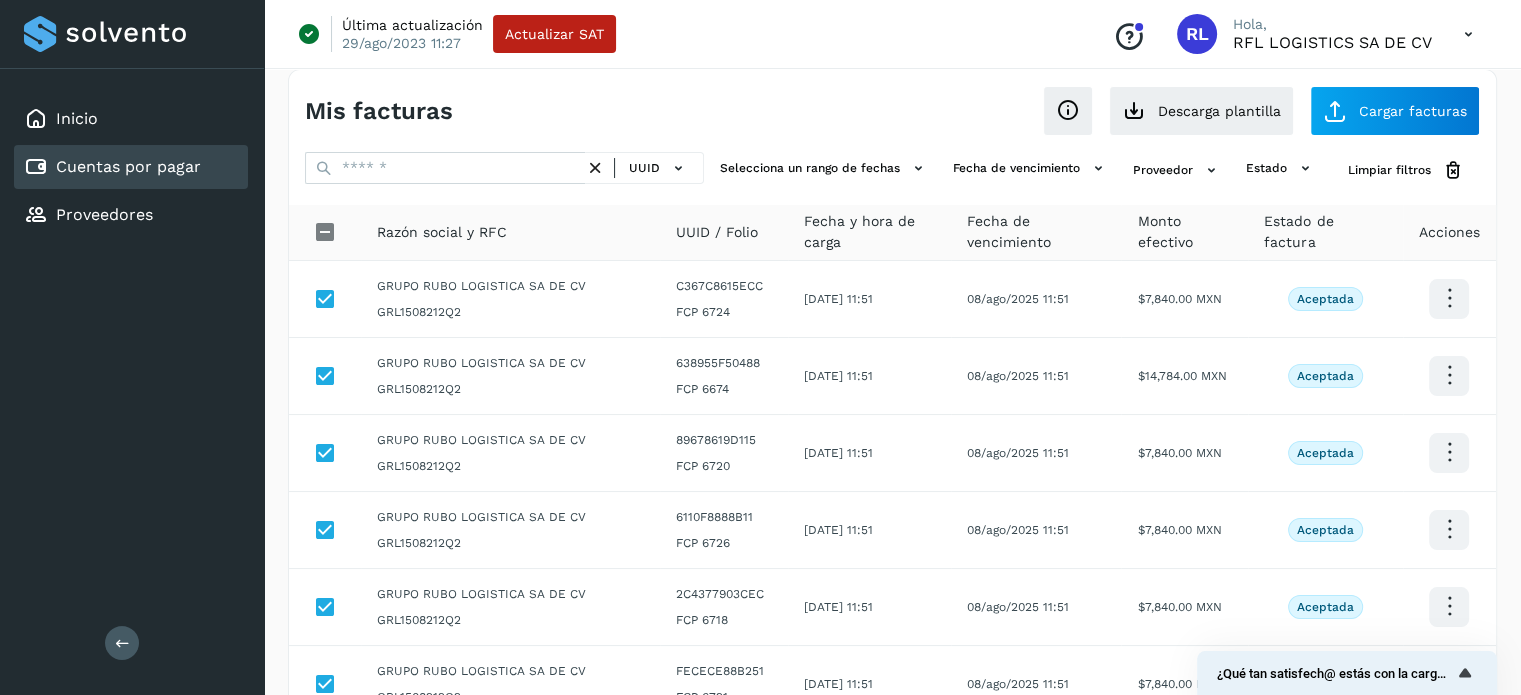 scroll, scrollTop: 0, scrollLeft: 0, axis: both 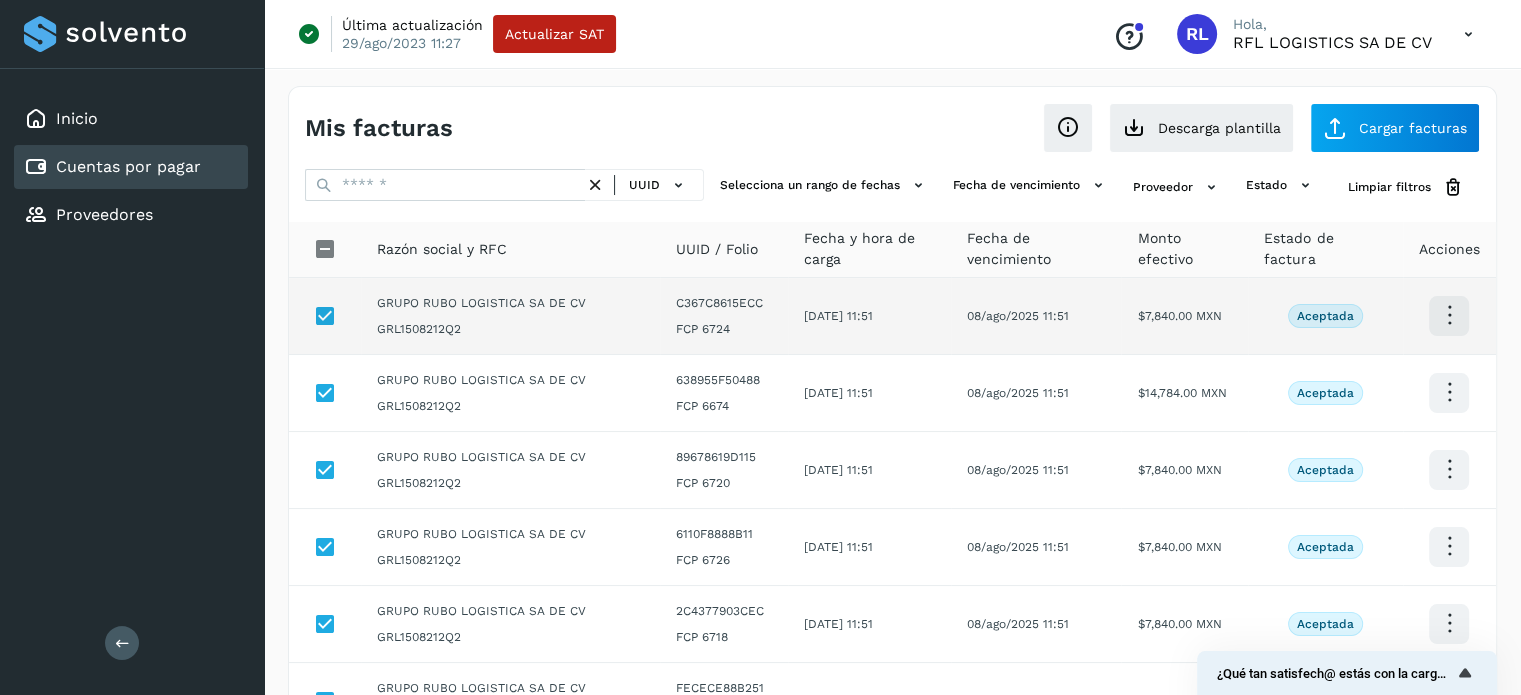click at bounding box center (1449, 315) 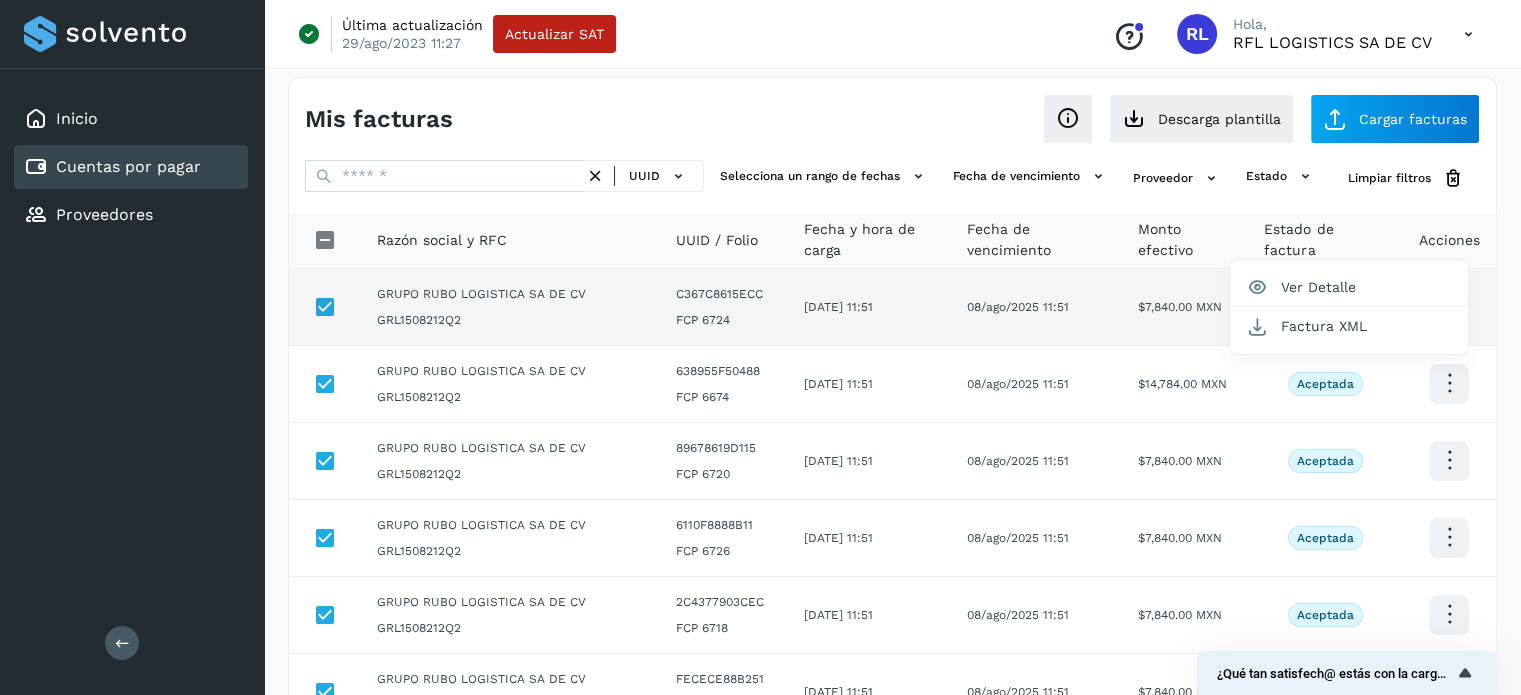 scroll, scrollTop: 0, scrollLeft: 0, axis: both 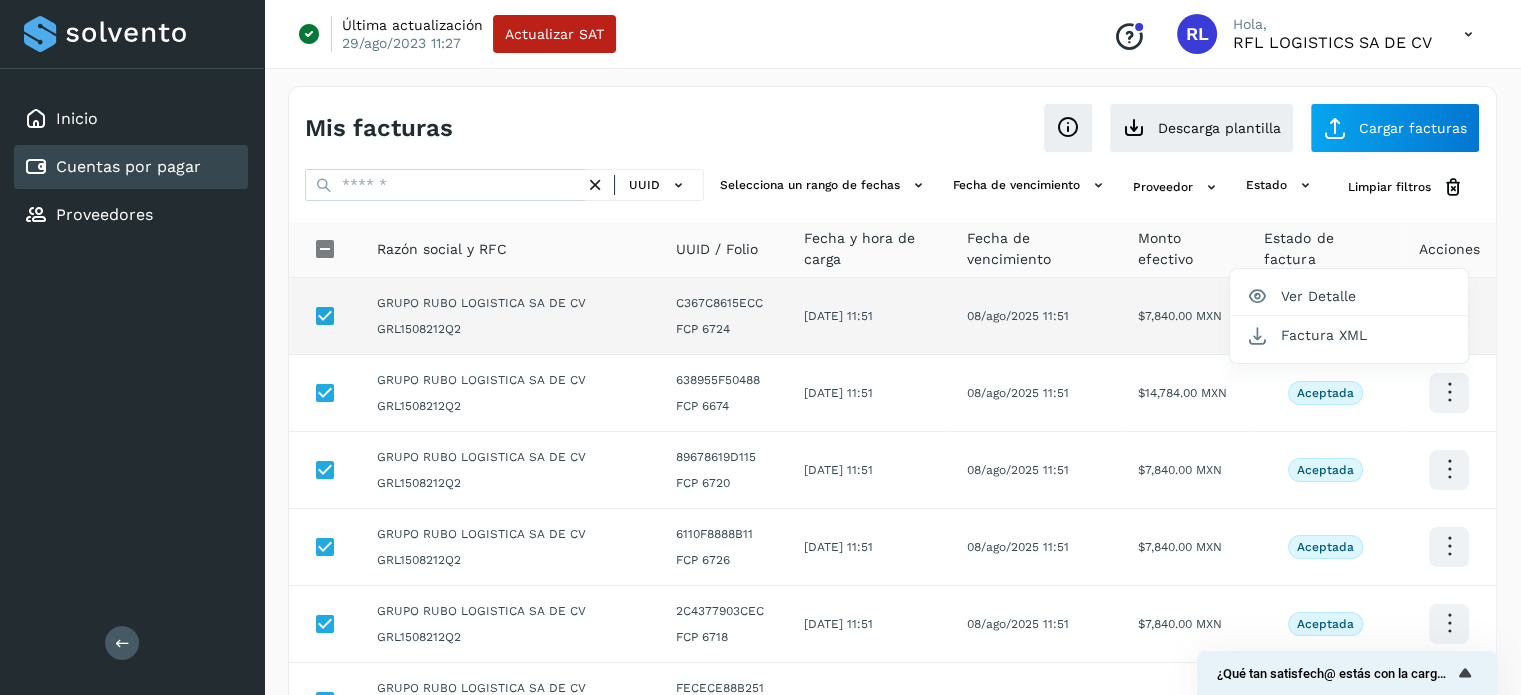 click at bounding box center (760, 347) 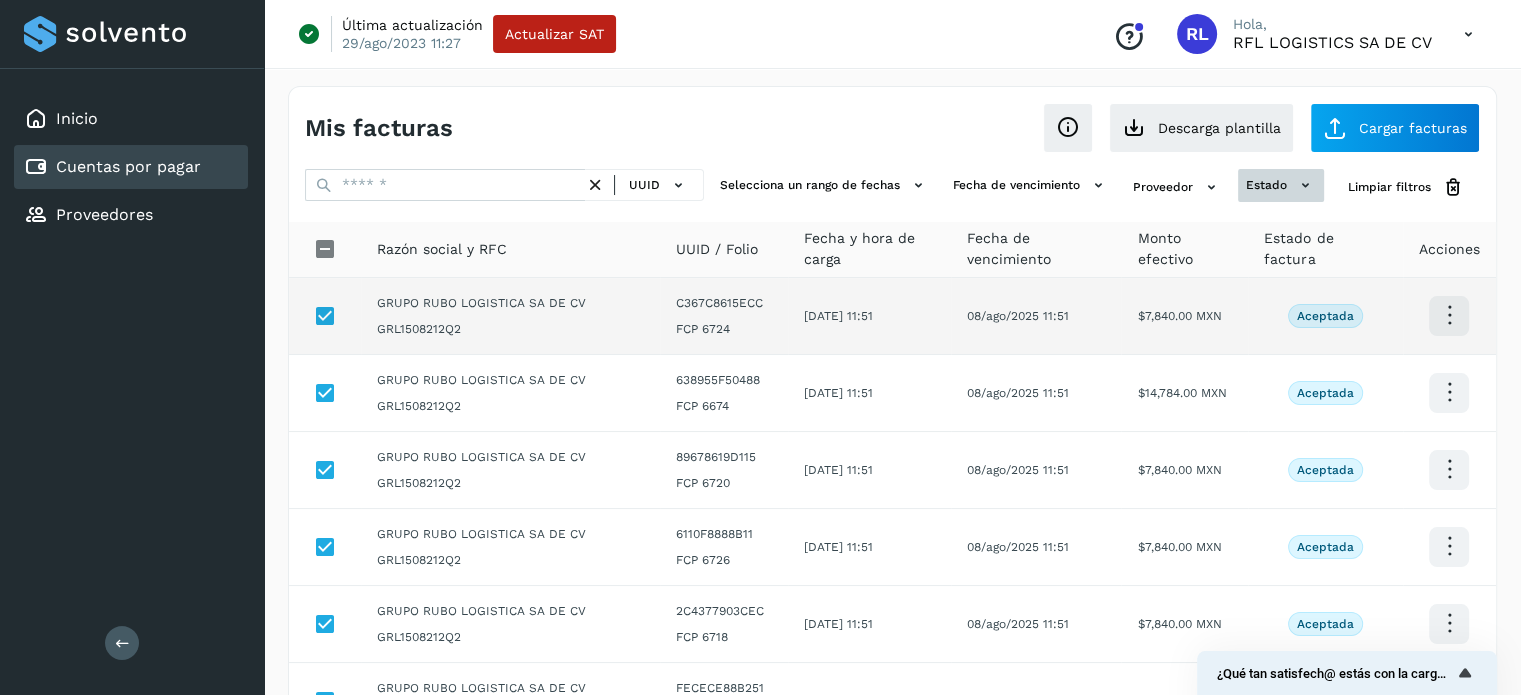 click 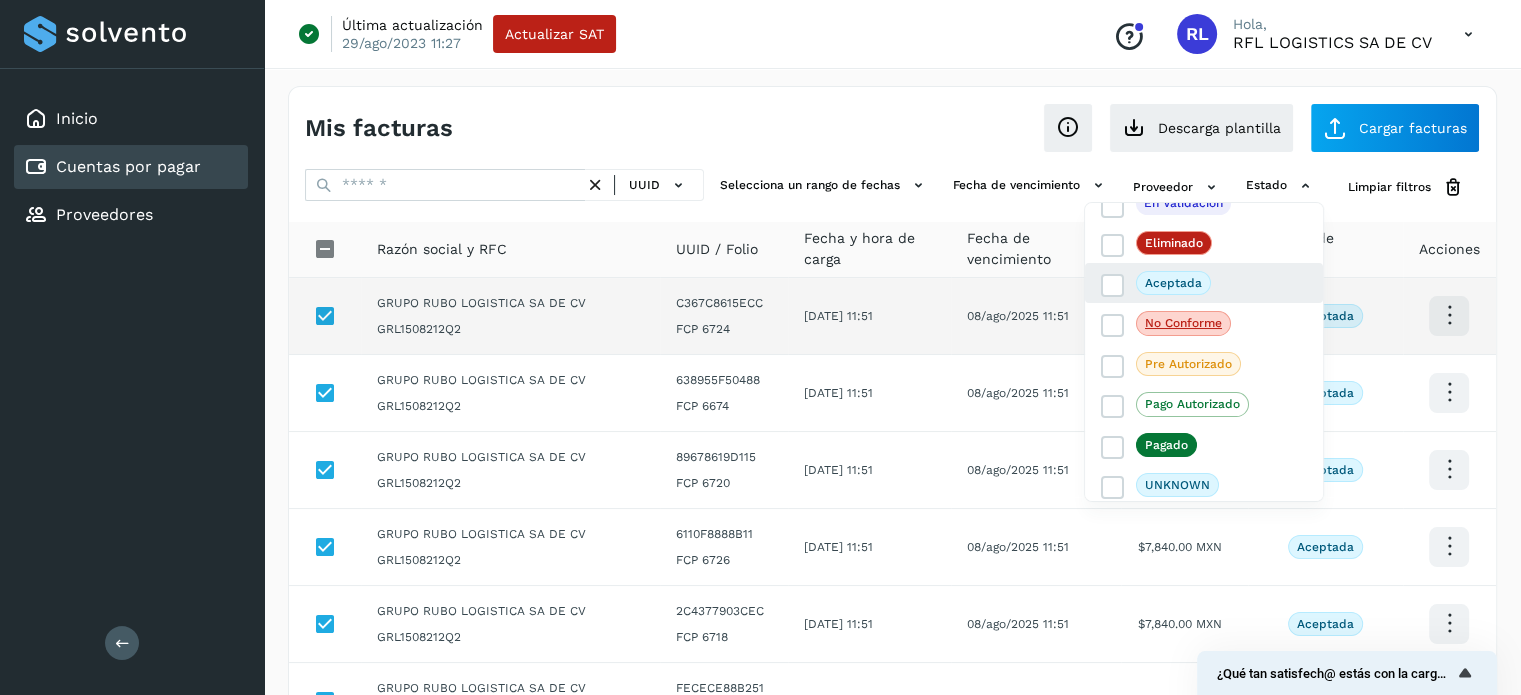 scroll, scrollTop: 60, scrollLeft: 0, axis: vertical 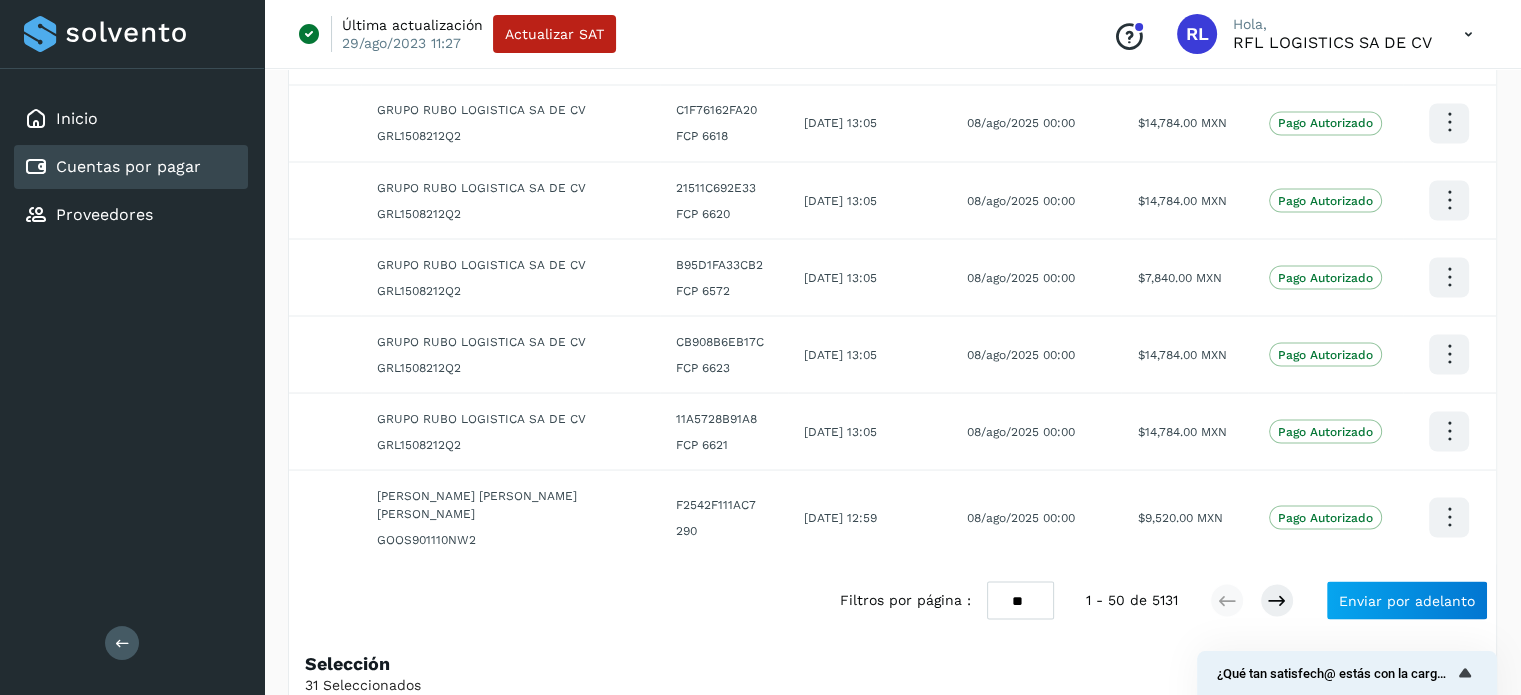 click at bounding box center [760, 347] 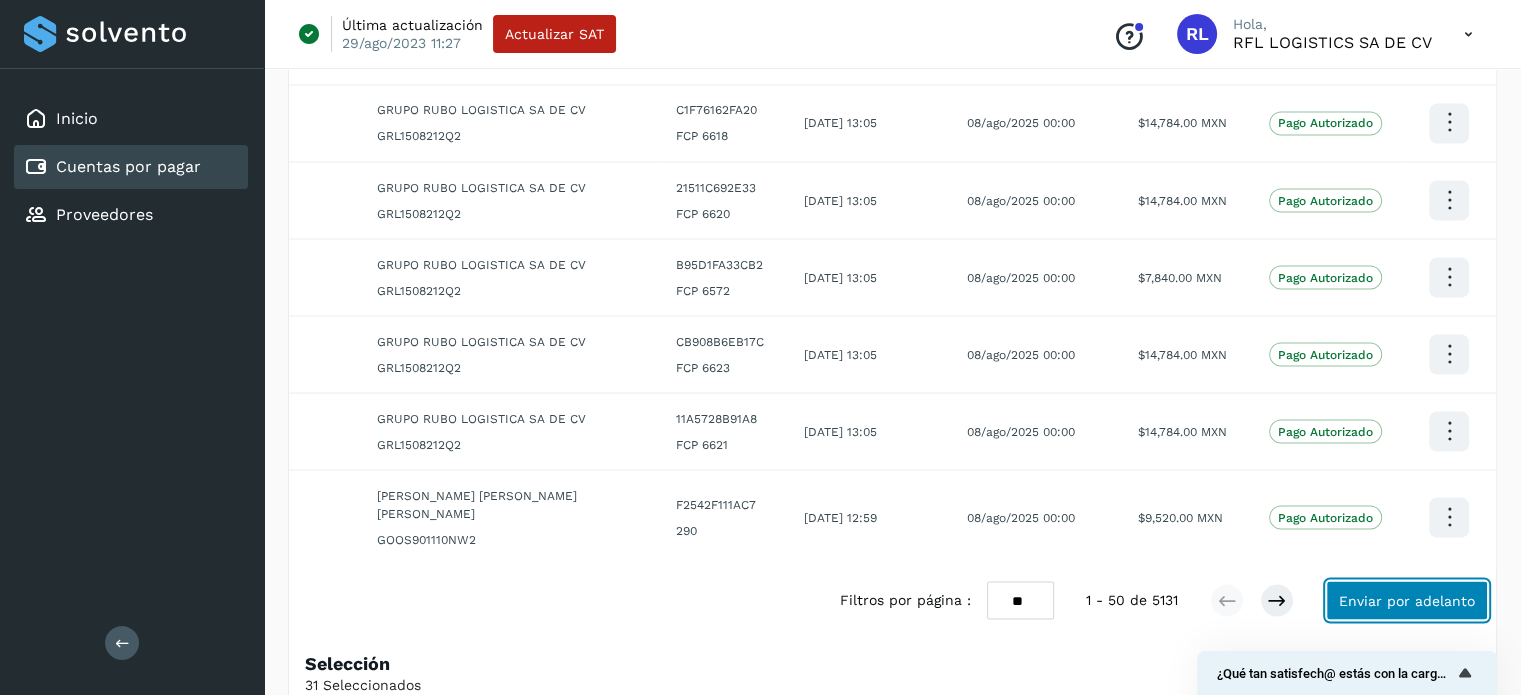 click on "Enviar por adelanto" 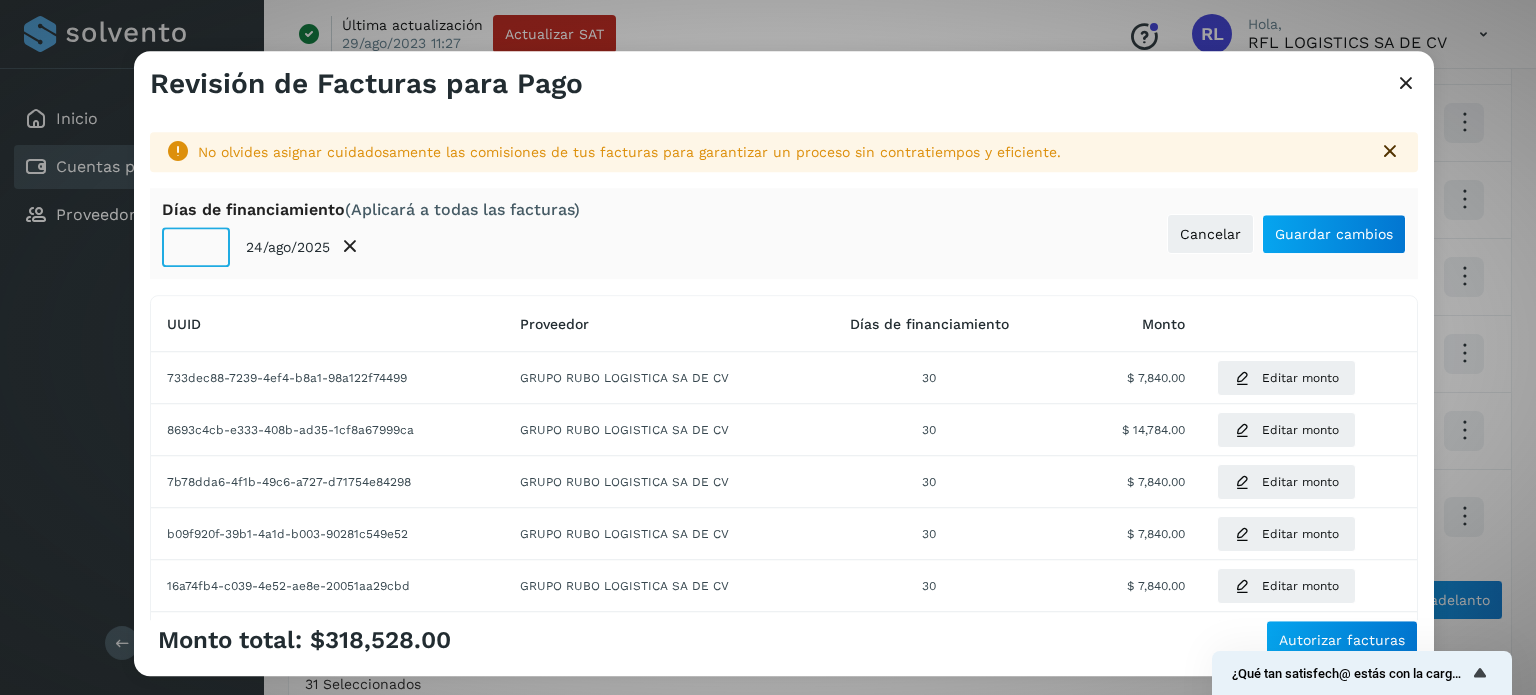 click on "**" 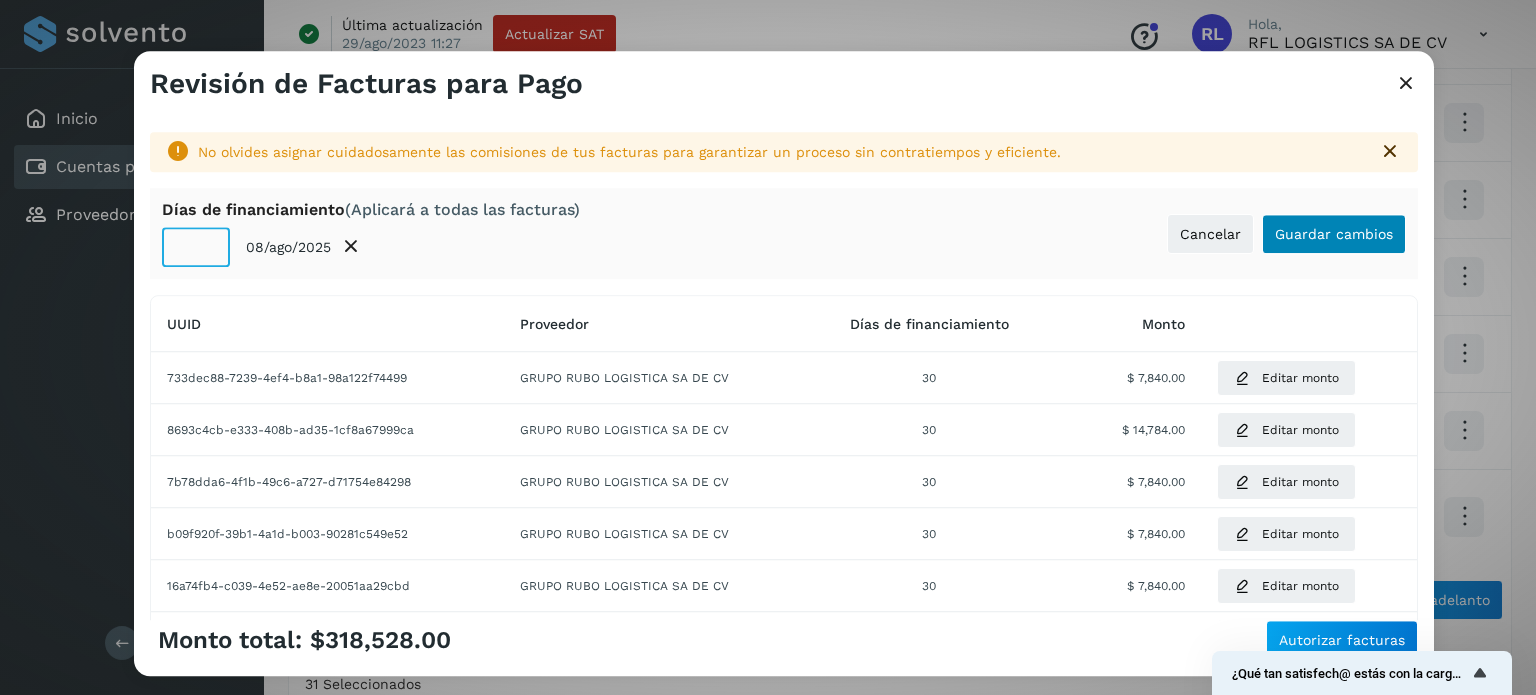 type on "**" 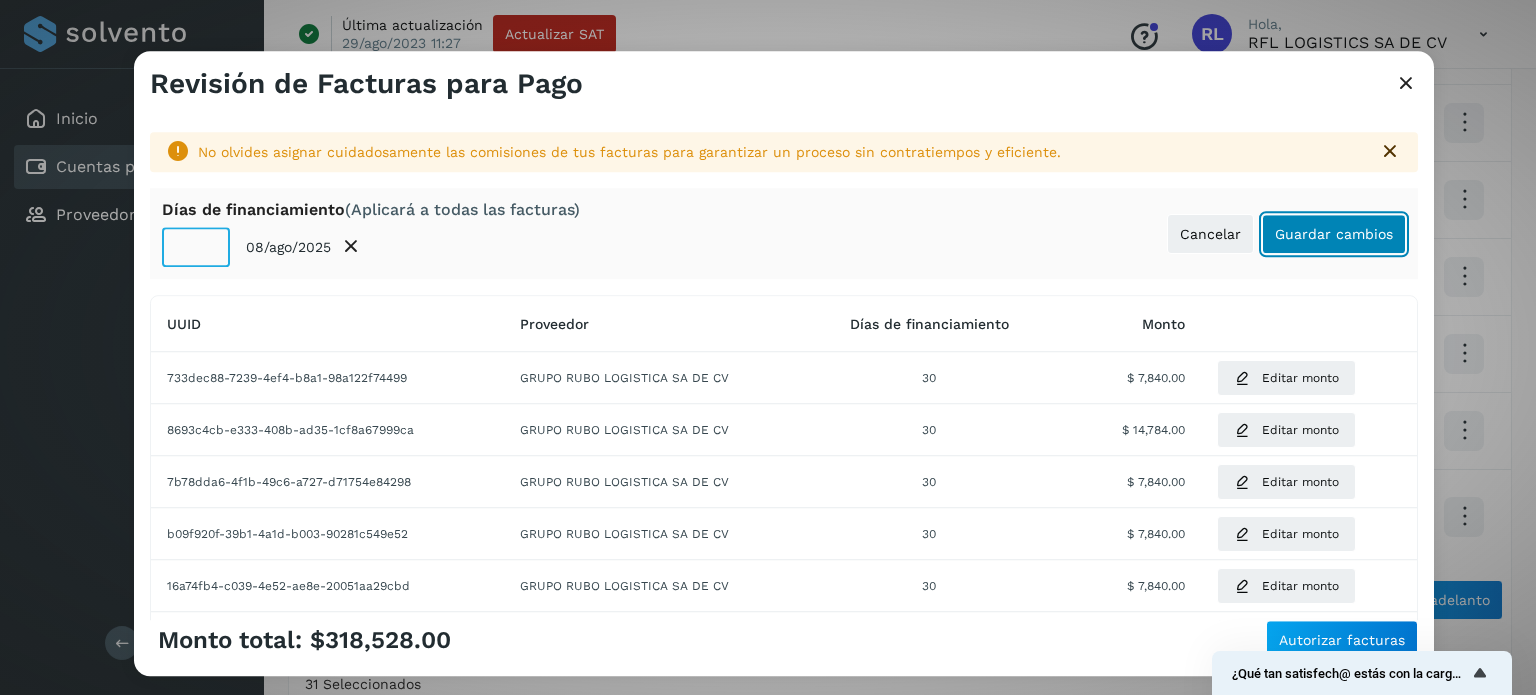 click on "Guardar cambios" 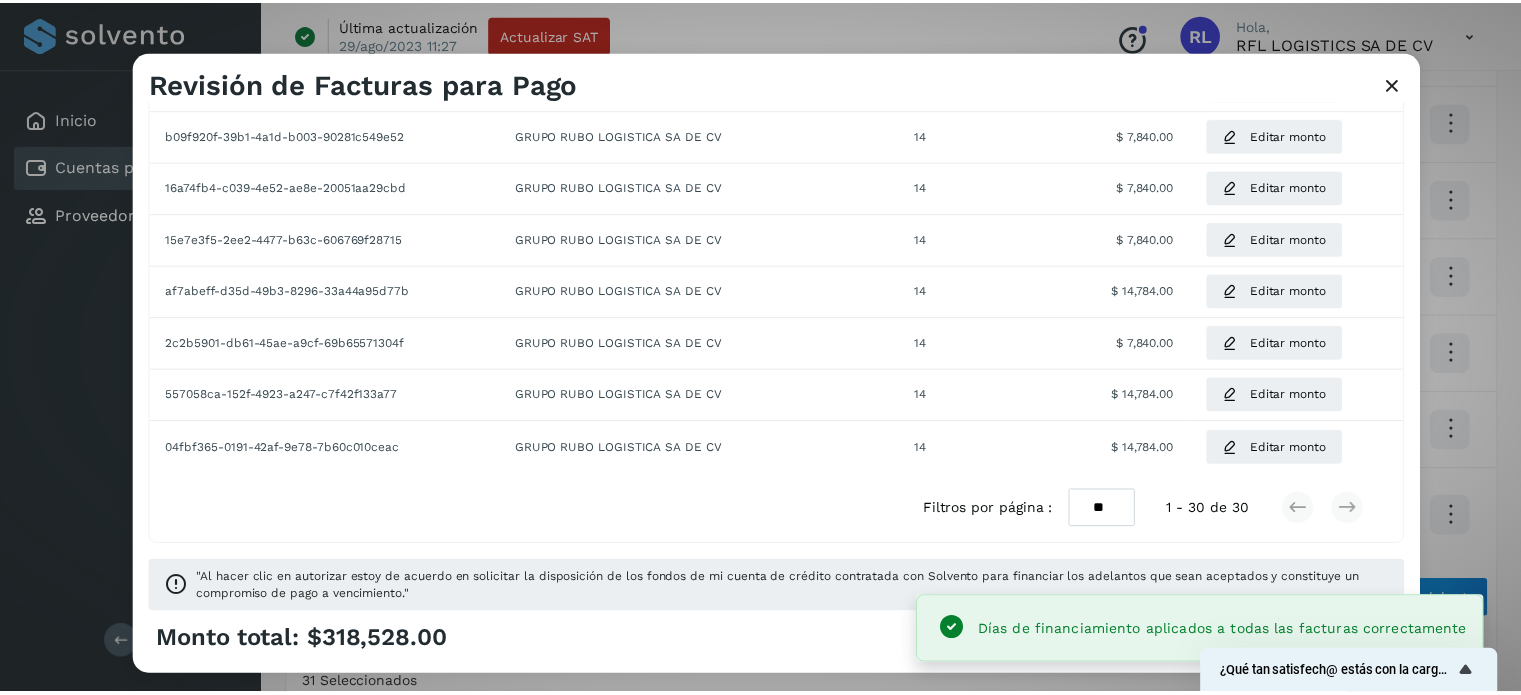scroll, scrollTop: 392, scrollLeft: 0, axis: vertical 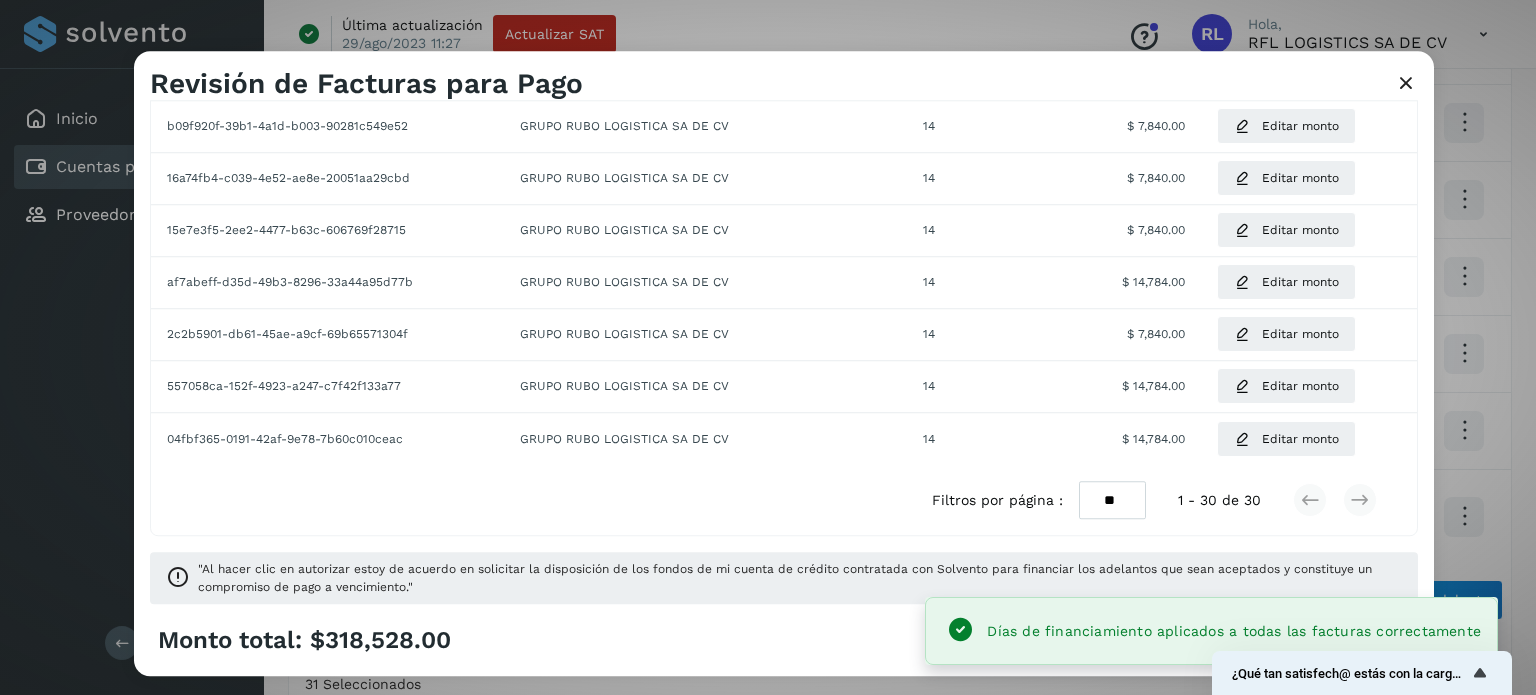 click on "Monto total:  $318,528.00 Autorizar facturas" 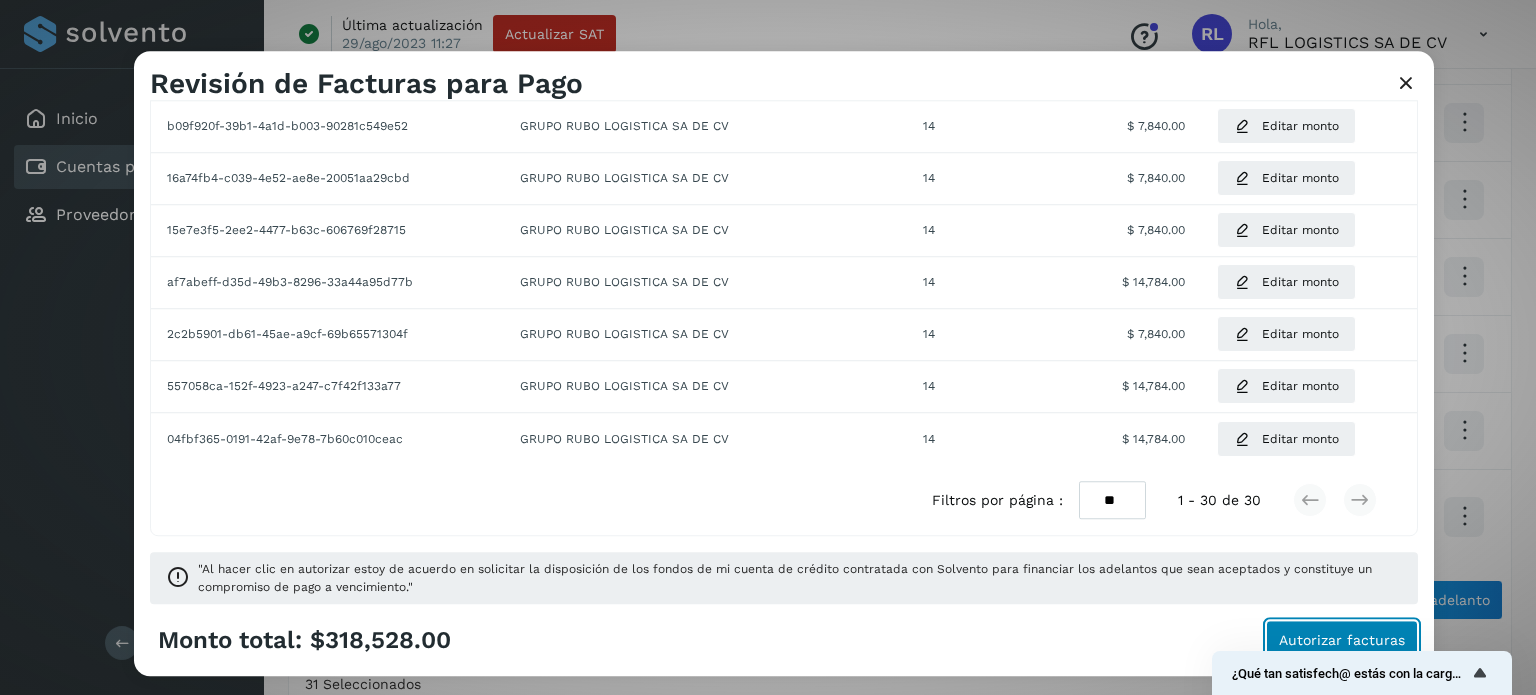 click on "Autorizar facturas" 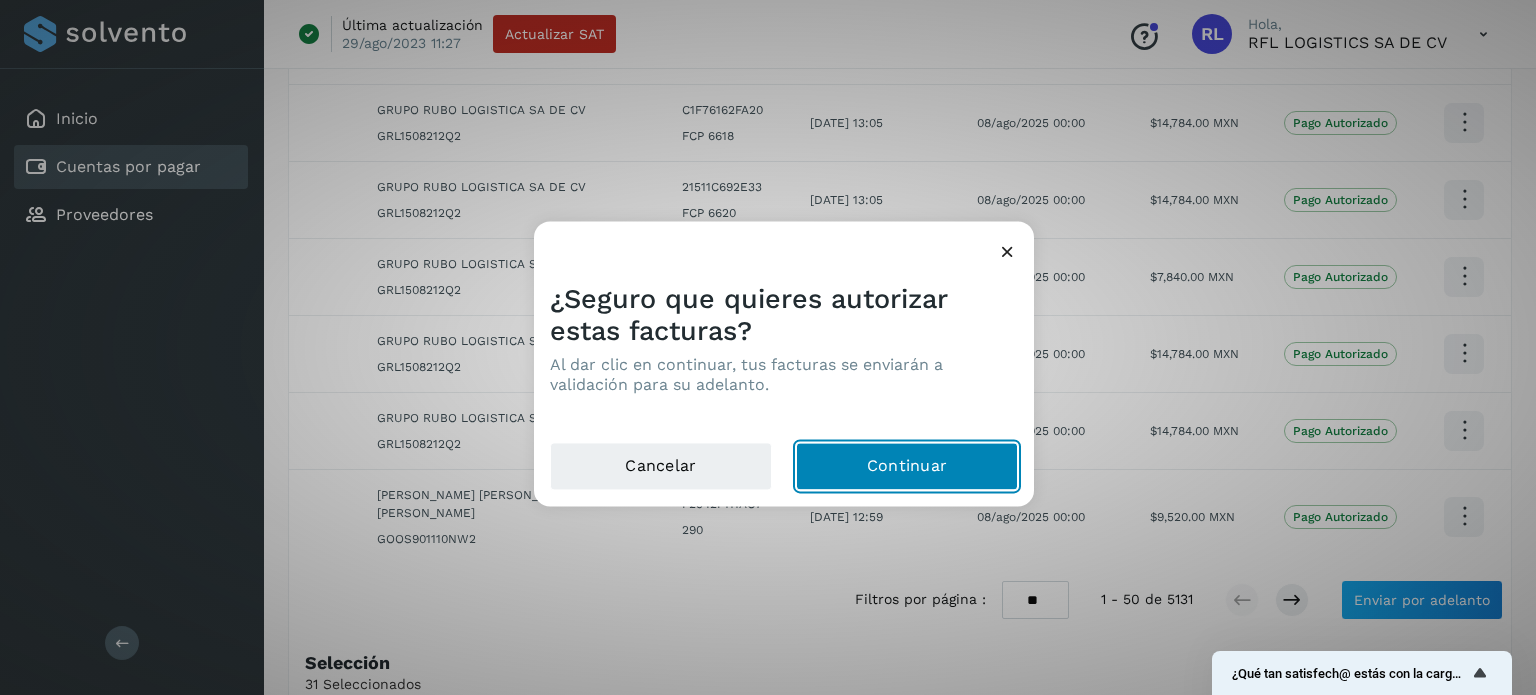 click on "Continuar" 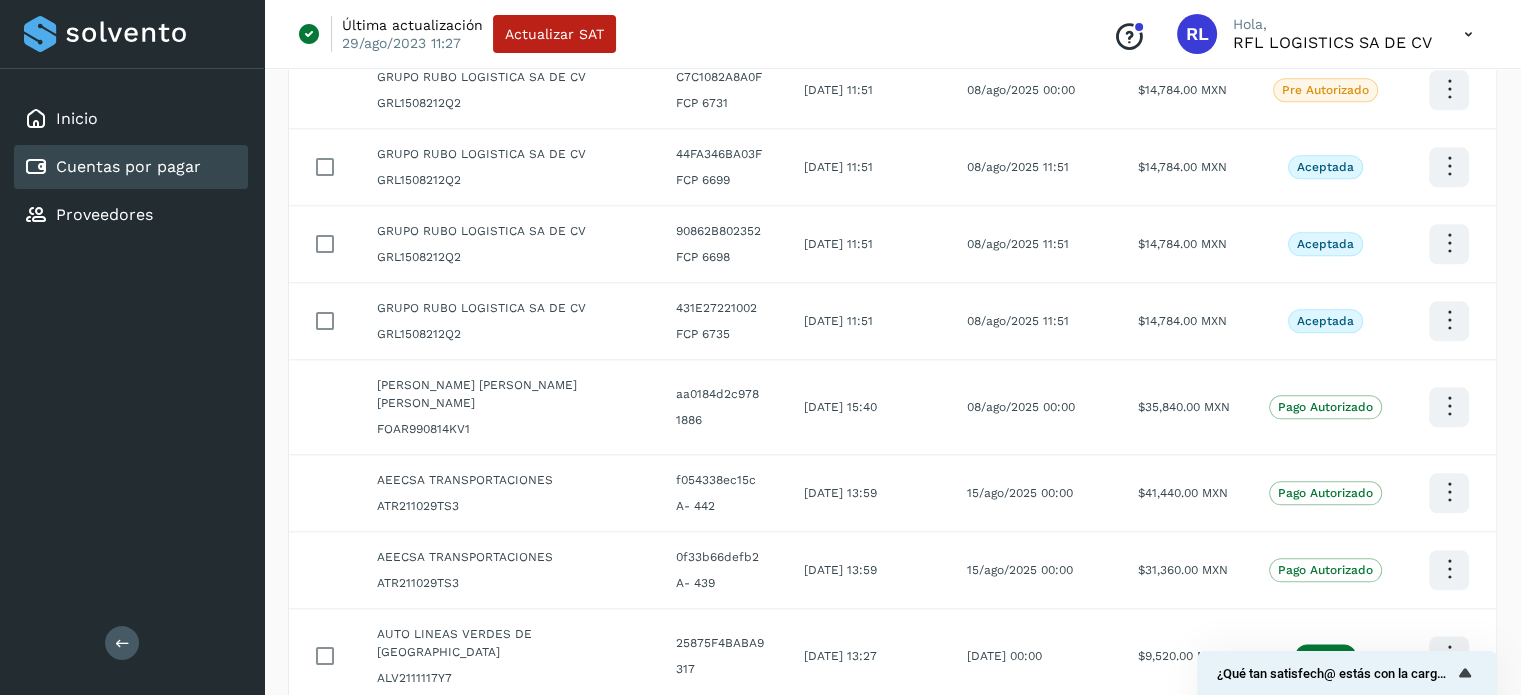 scroll, scrollTop: 2200, scrollLeft: 0, axis: vertical 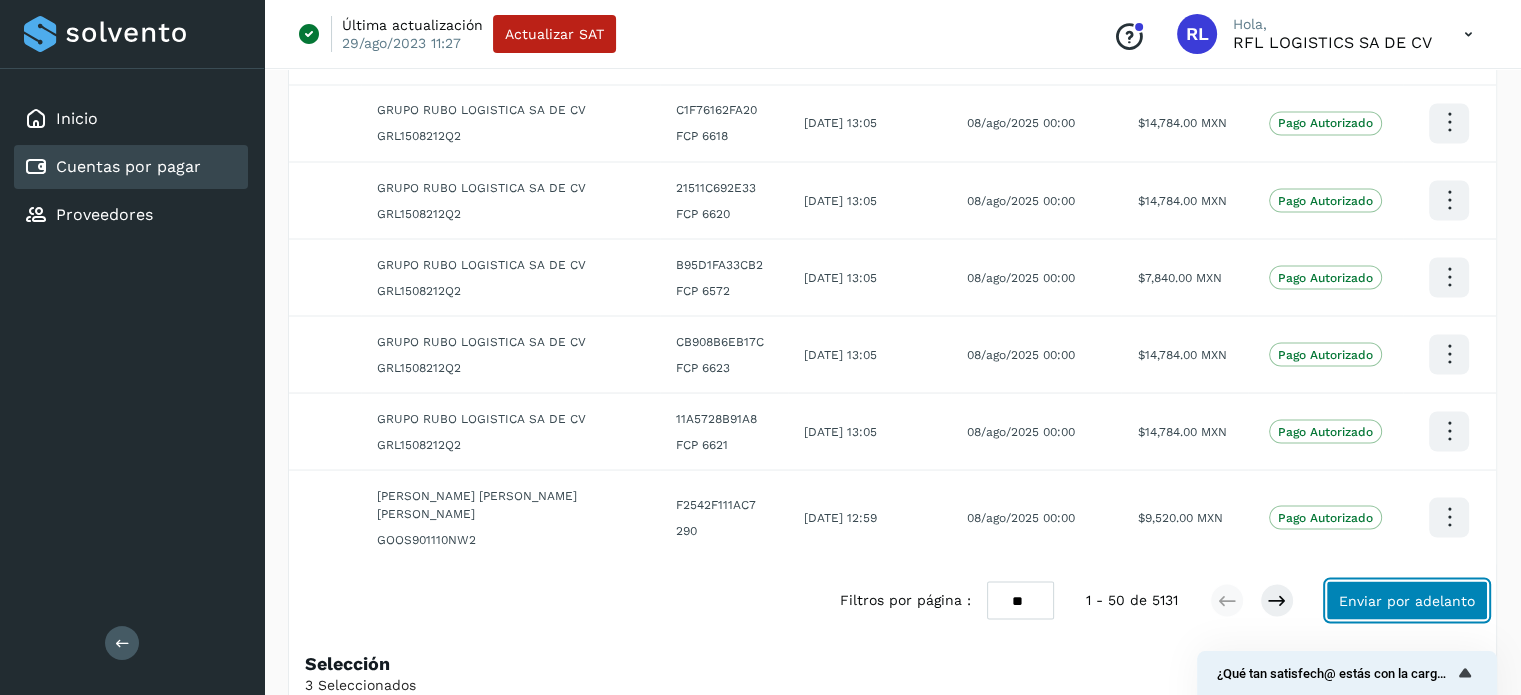 click on "Enviar por adelanto" 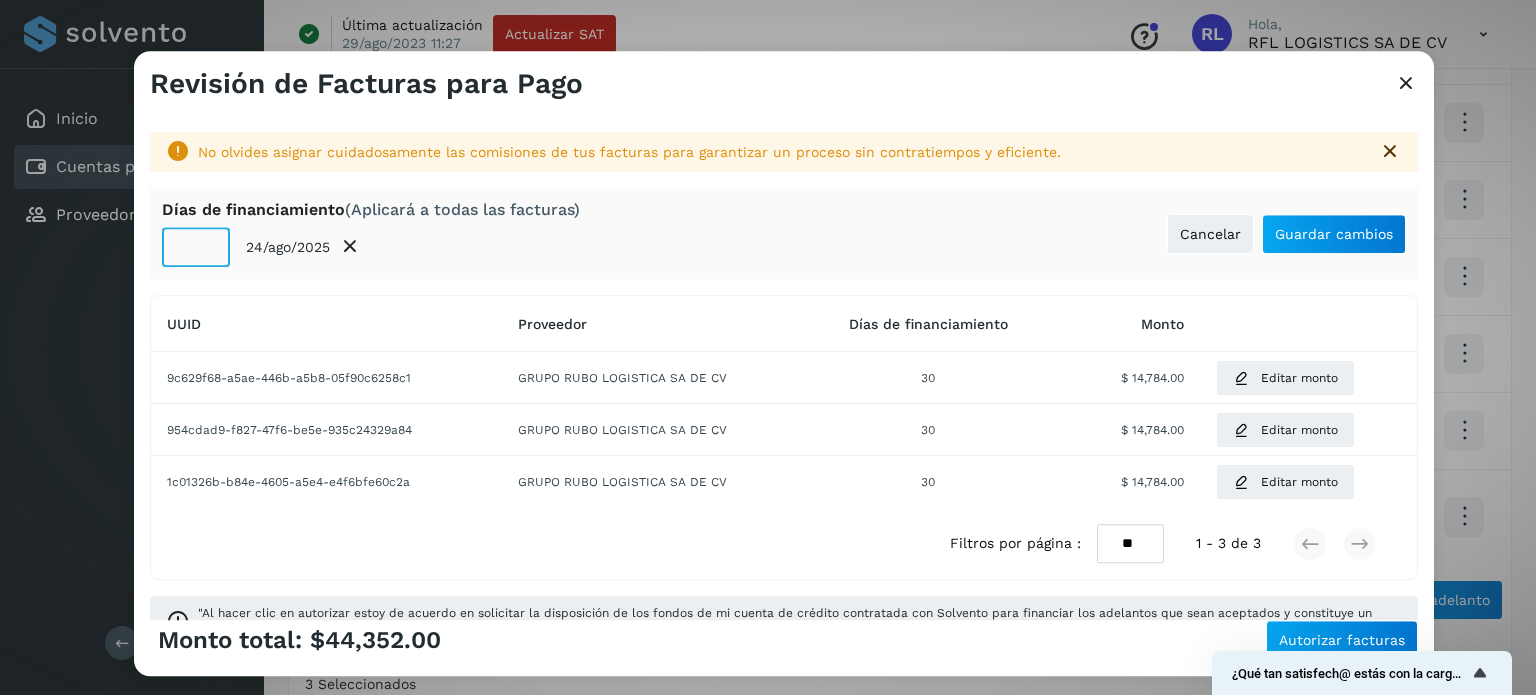 click on "**" 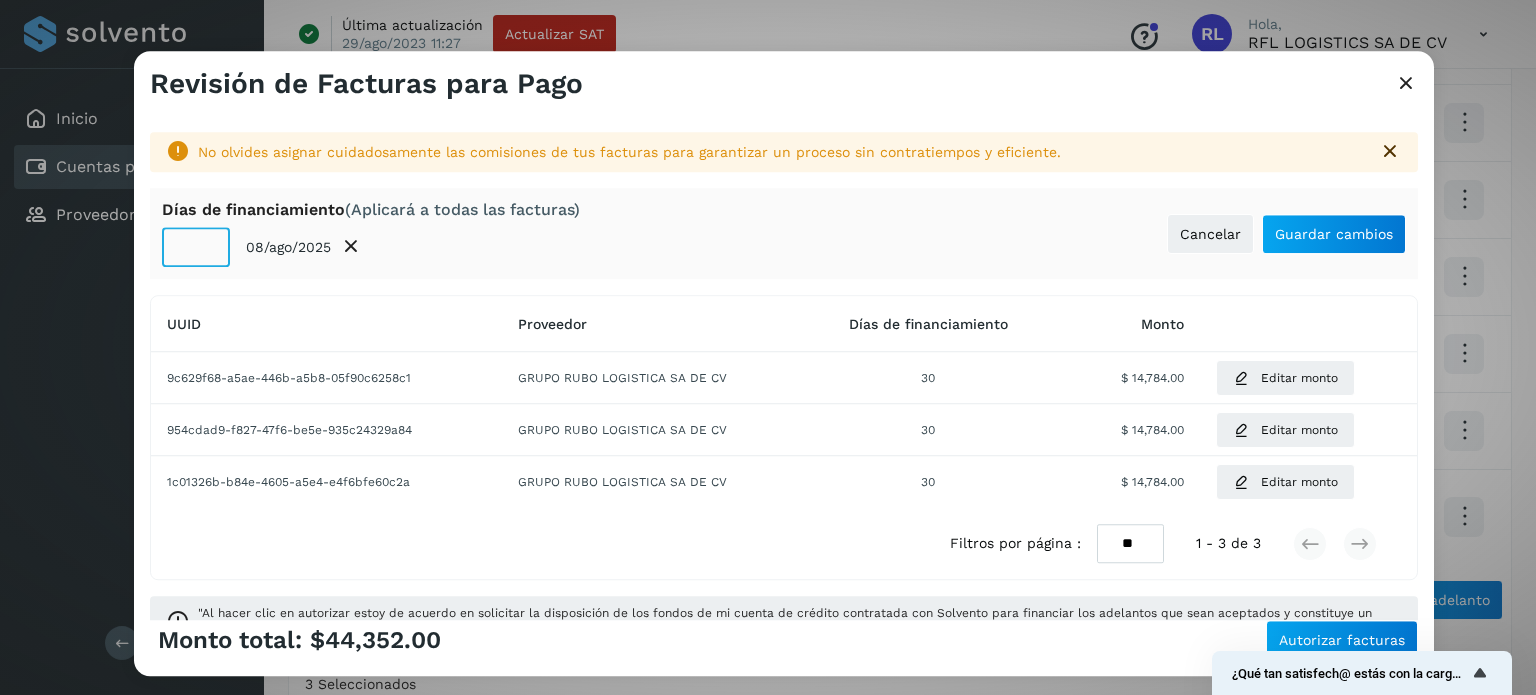type on "**" 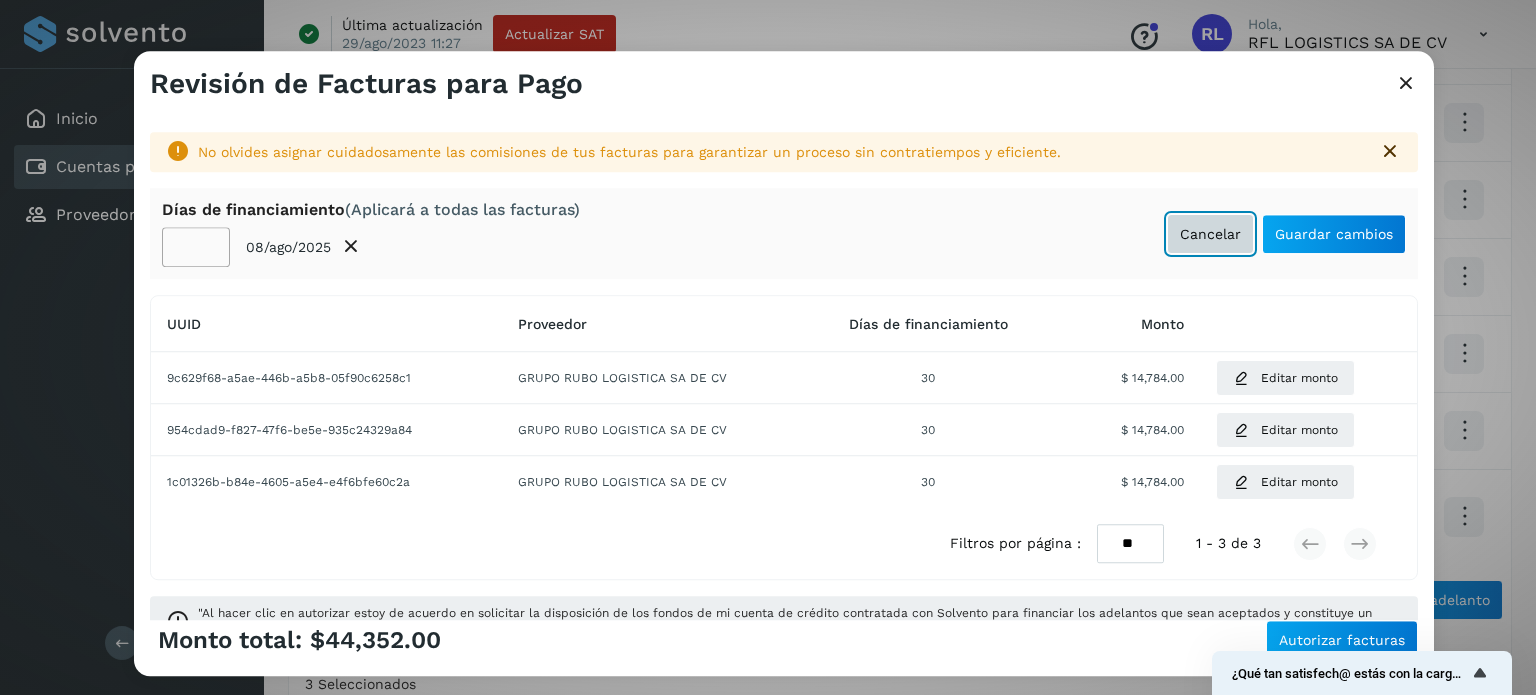 type 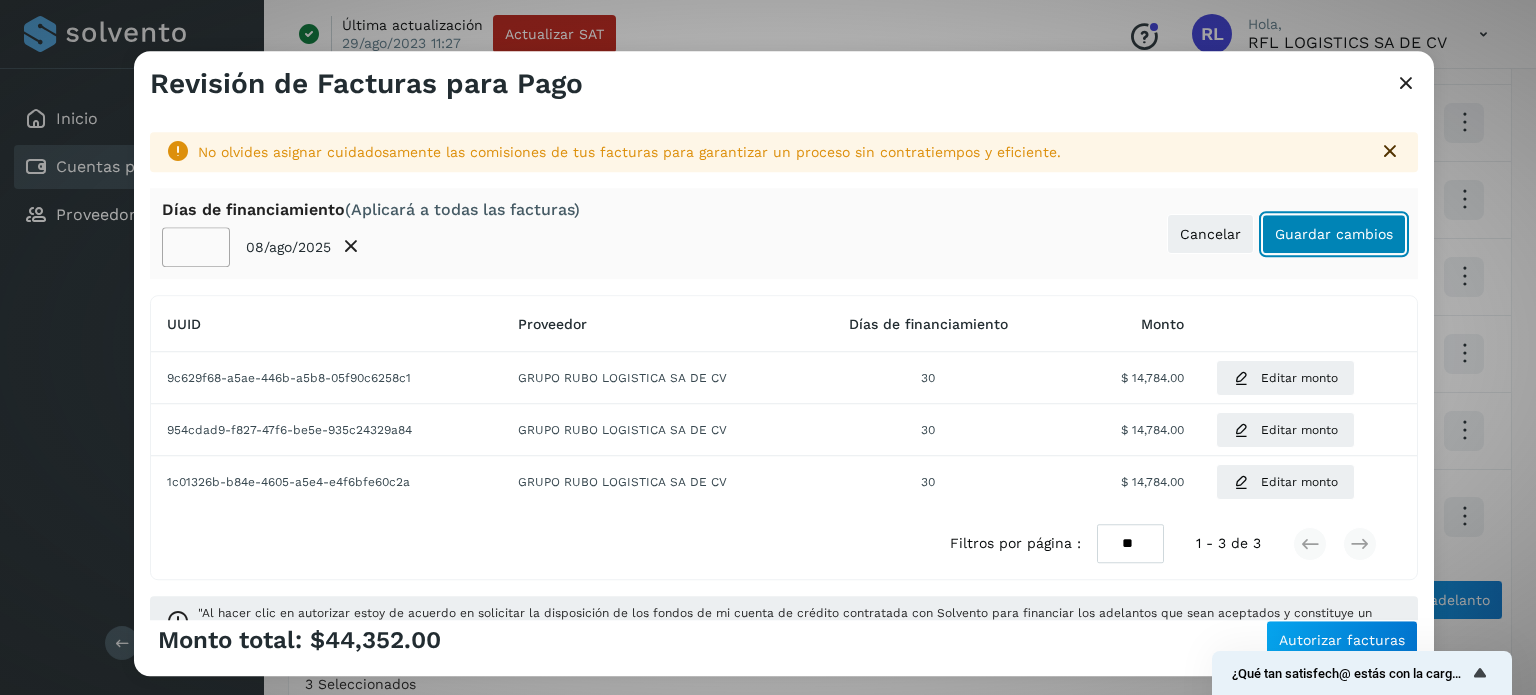 click on "Guardar cambios" at bounding box center [1334, 234] 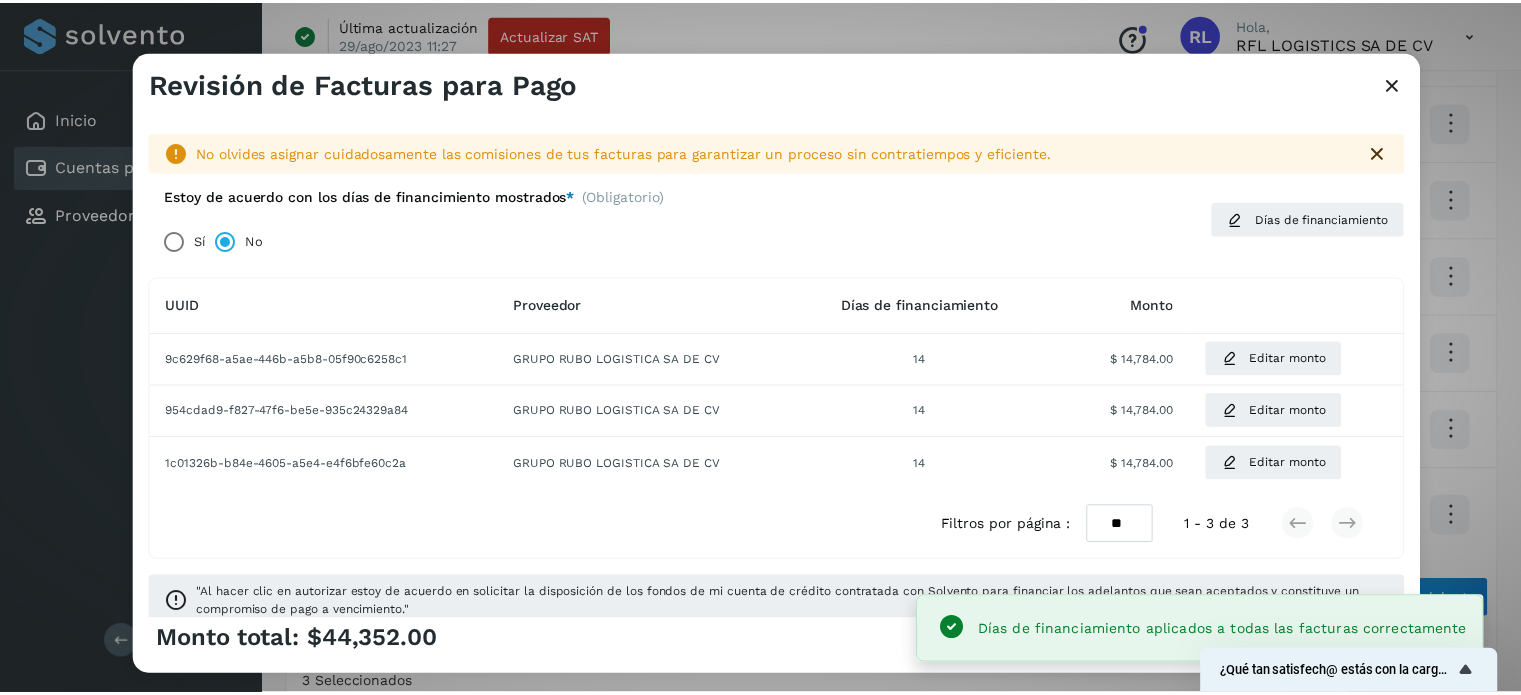 scroll, scrollTop: 28, scrollLeft: 0, axis: vertical 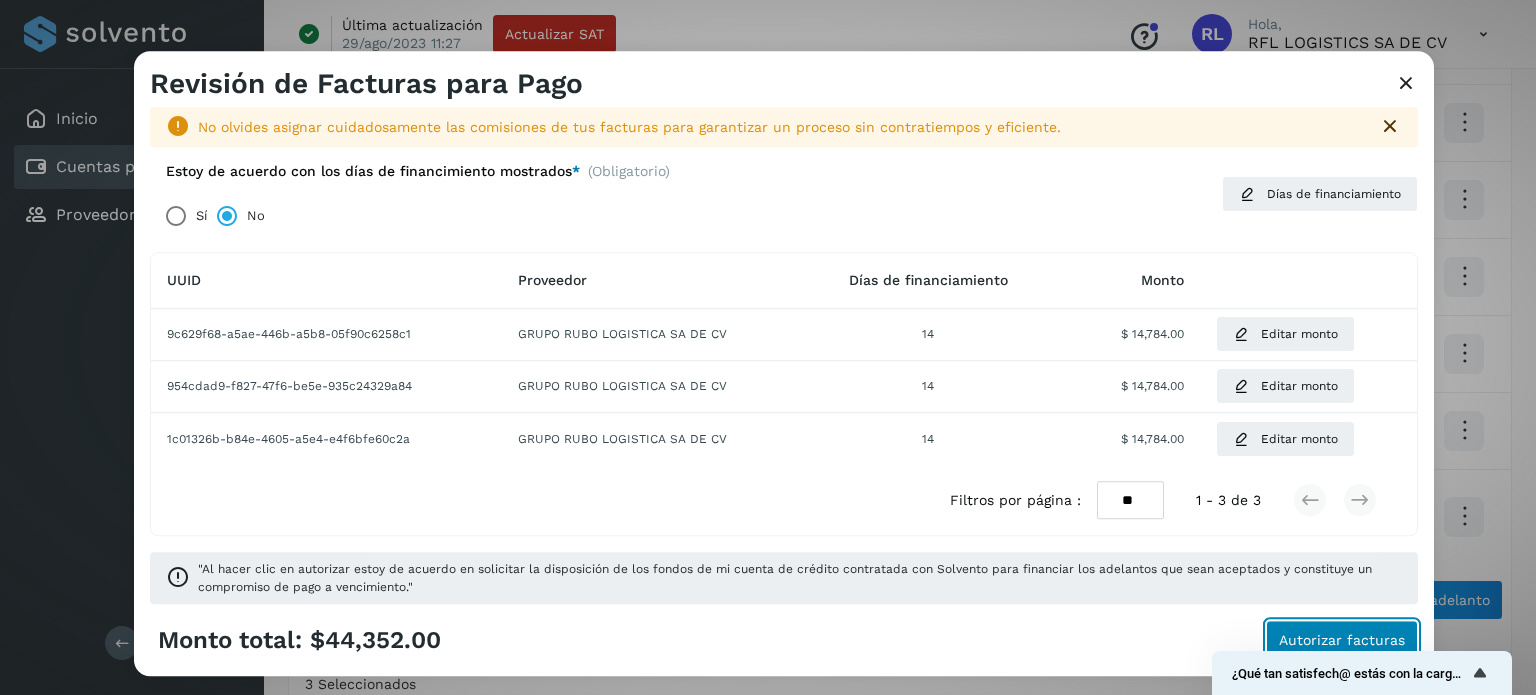 click on "Autorizar facturas" 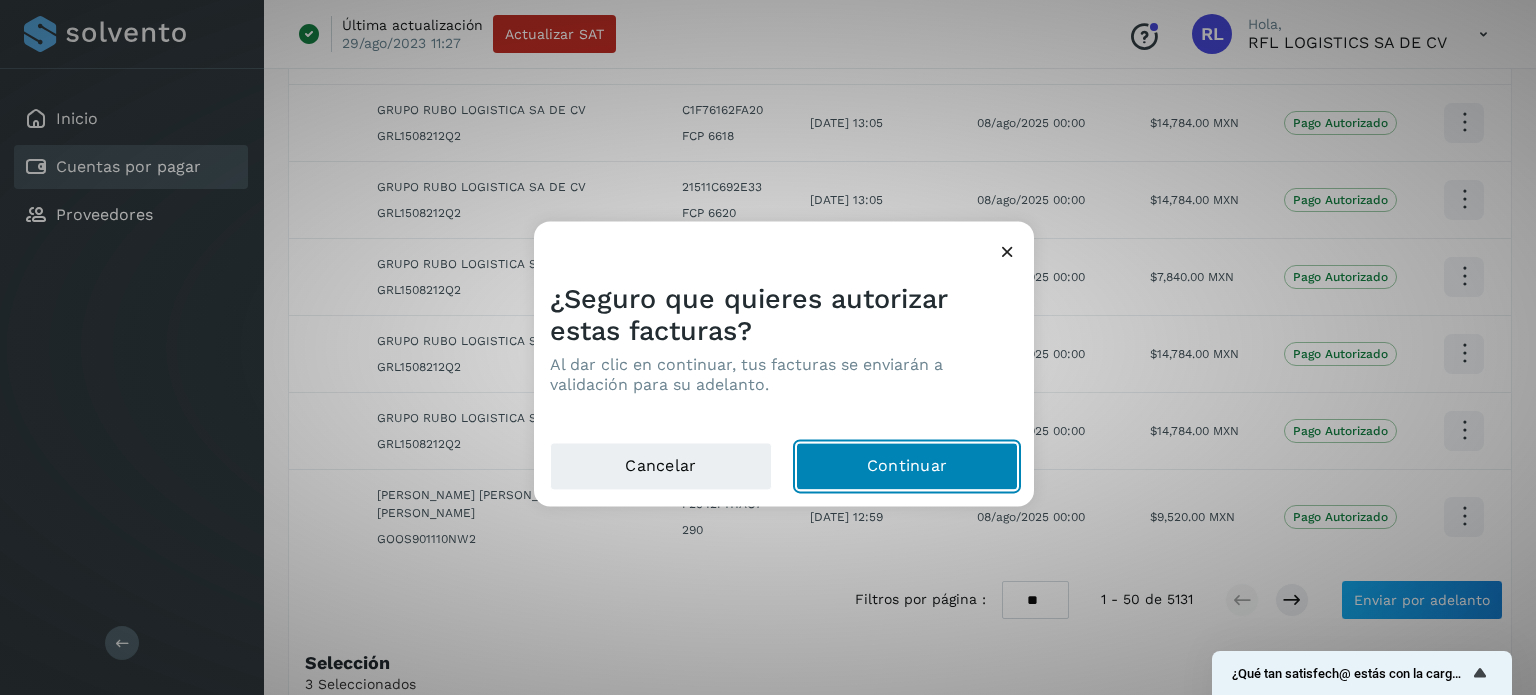 click on "Continuar" 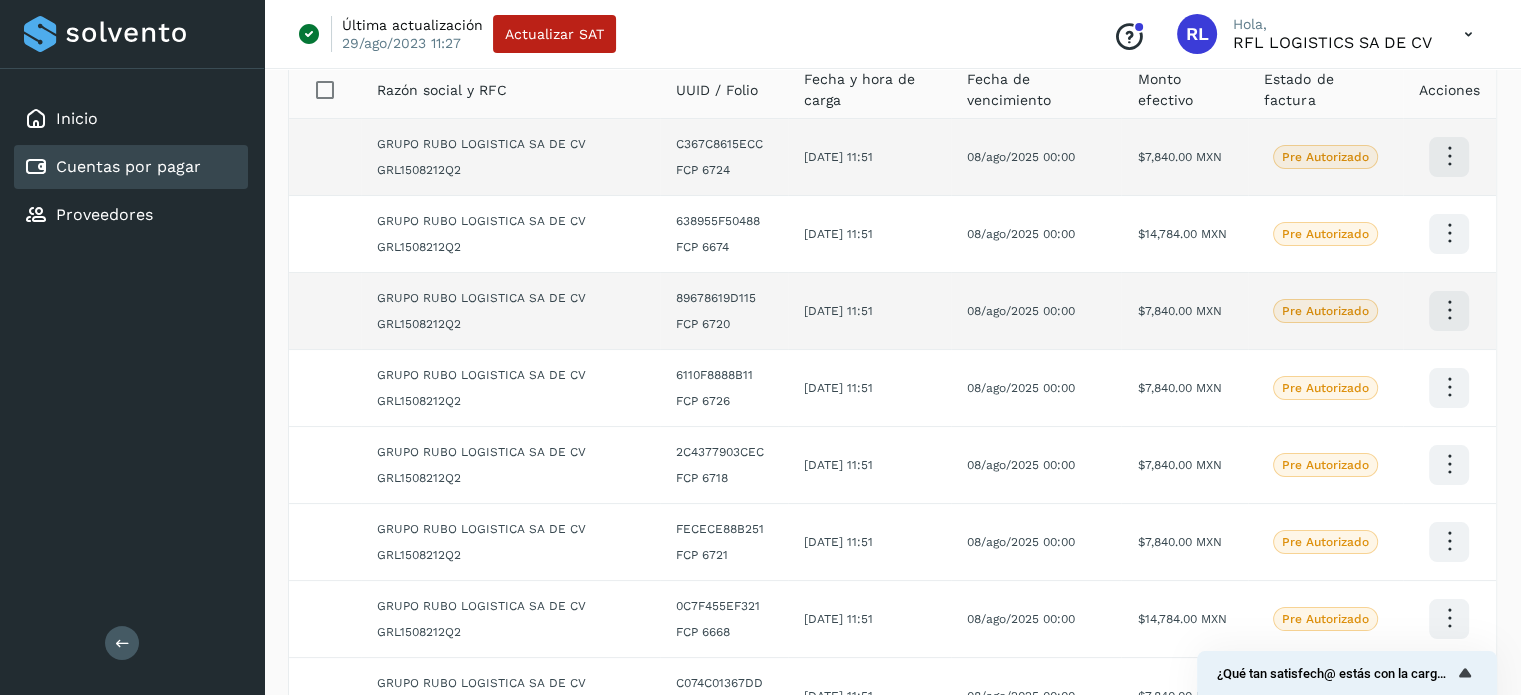 scroll, scrollTop: 0, scrollLeft: 0, axis: both 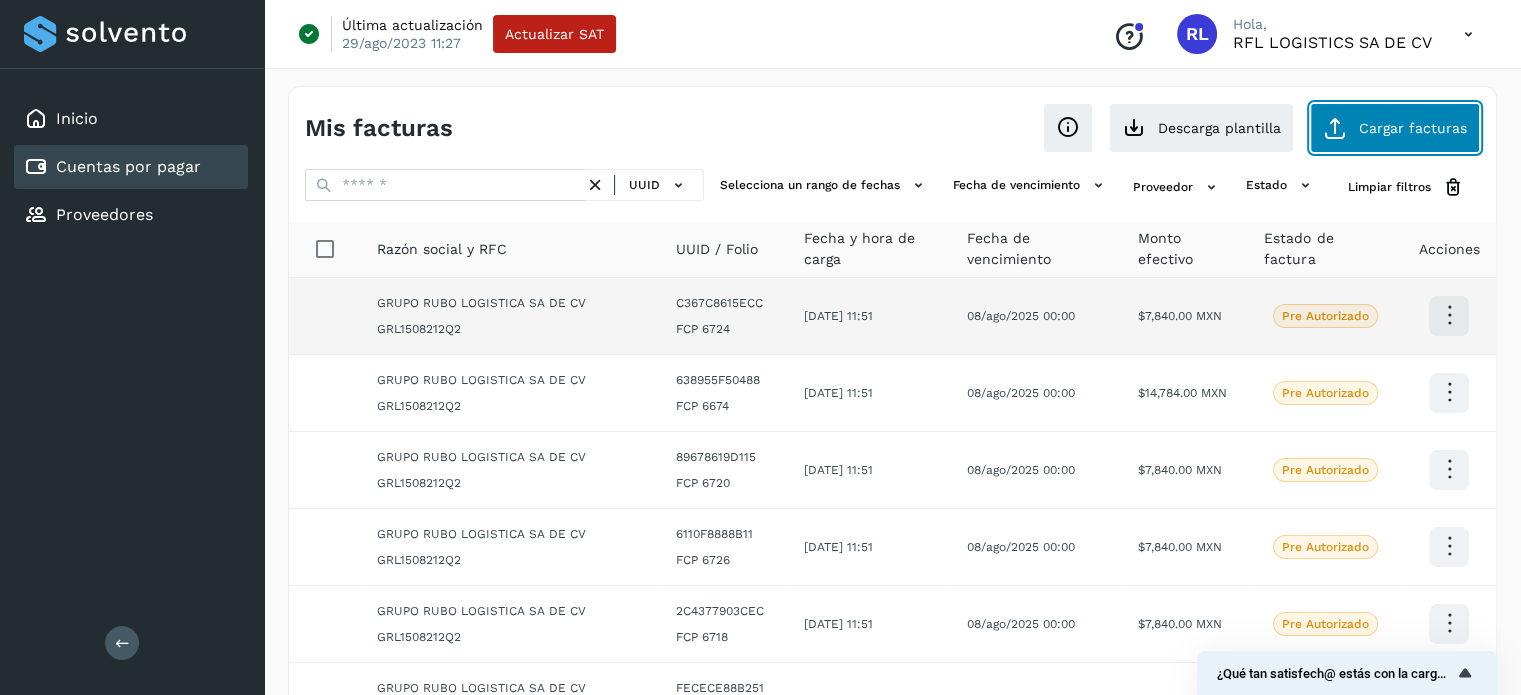 click on "Cargar facturas" 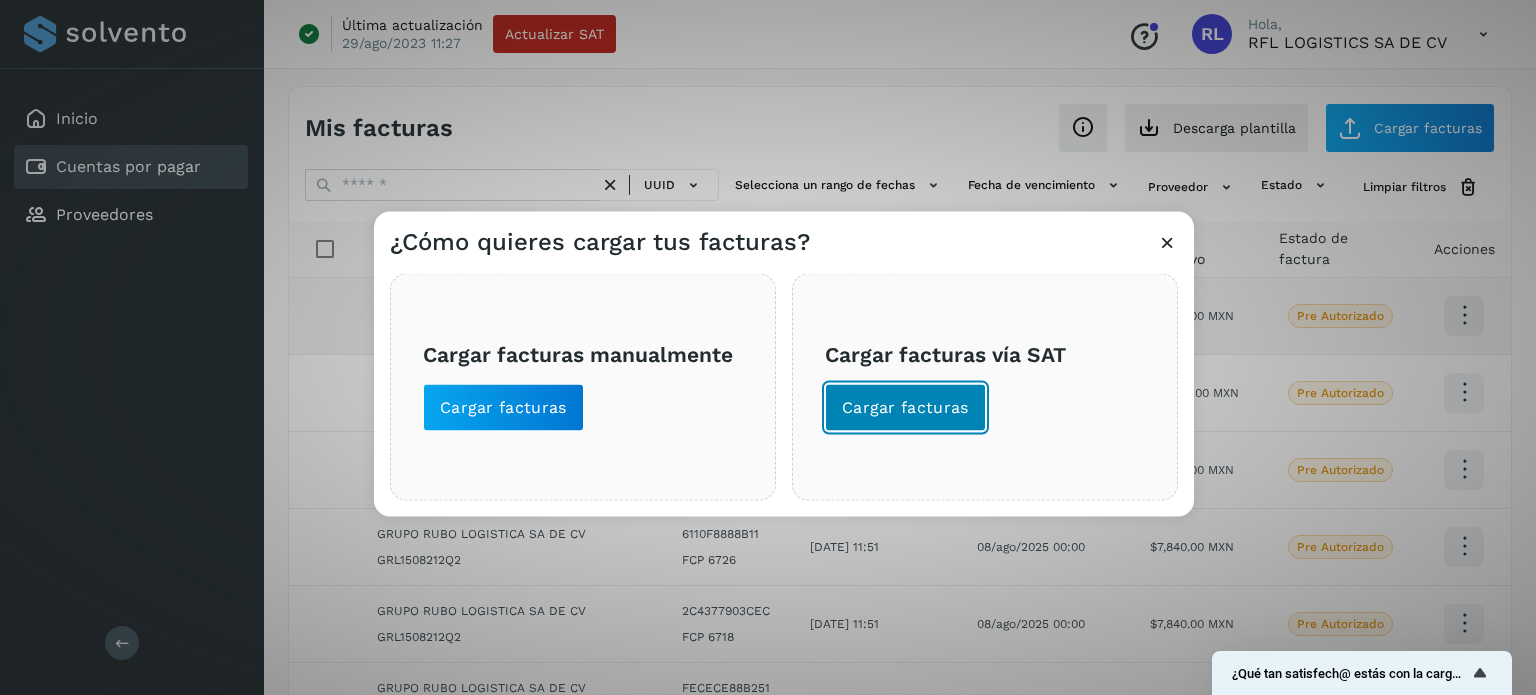 click on "Cargar facturas" 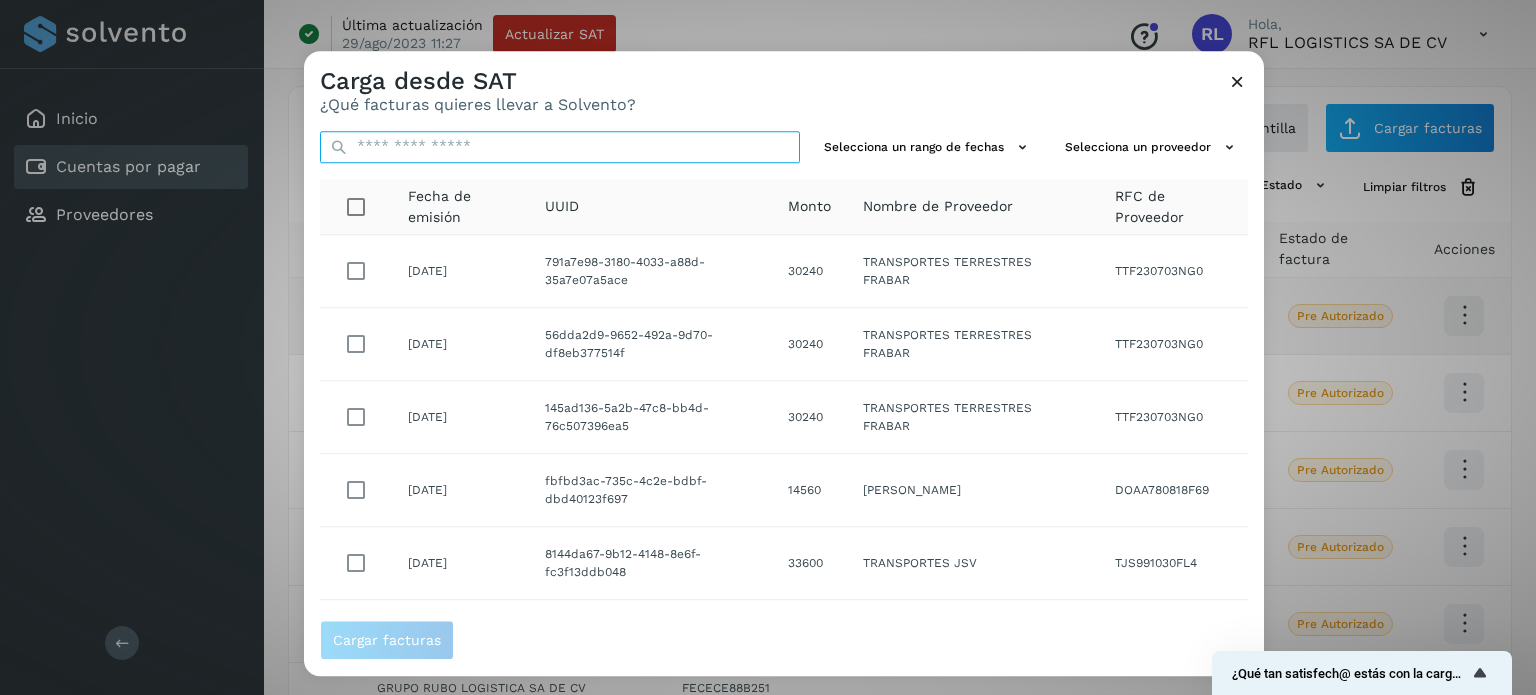 click at bounding box center (560, 147) 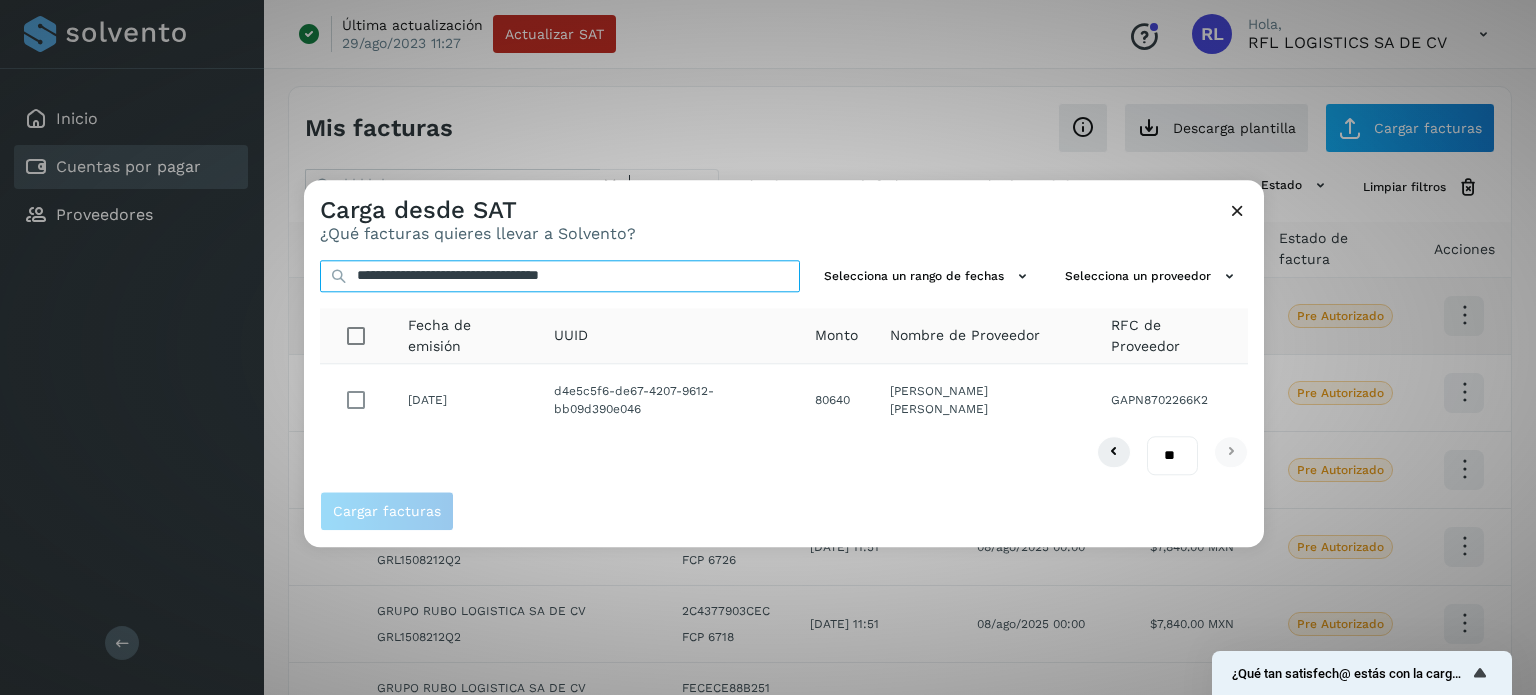 type on "**********" 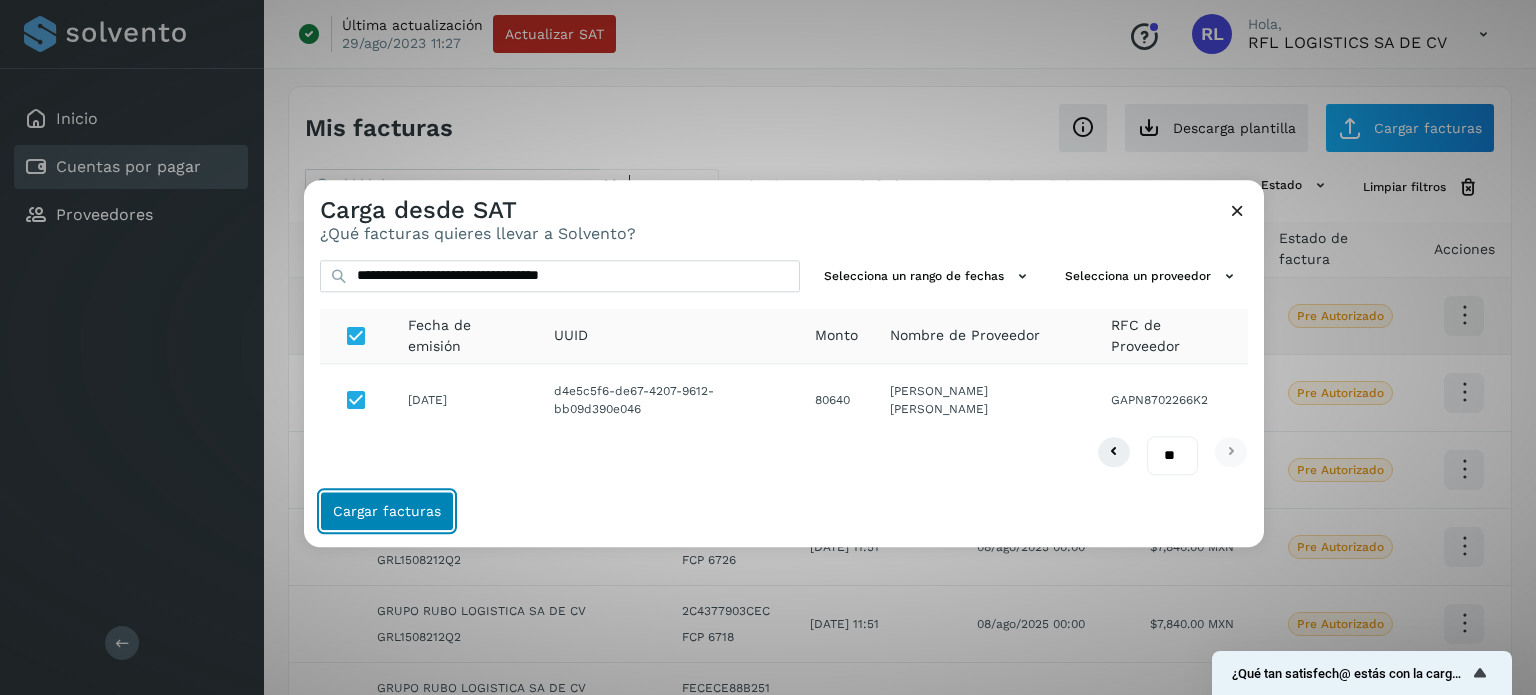 click on "Cargar facturas" at bounding box center [387, 511] 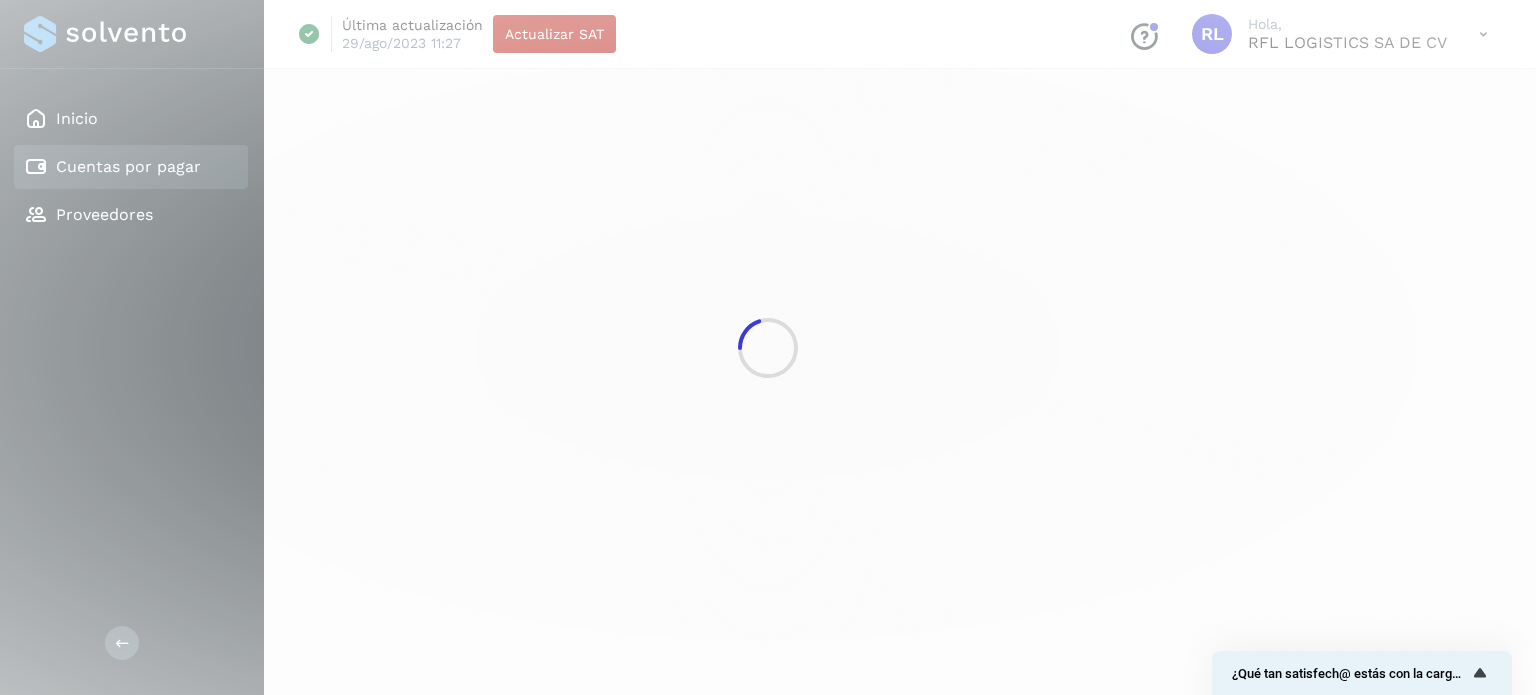 select on "**" 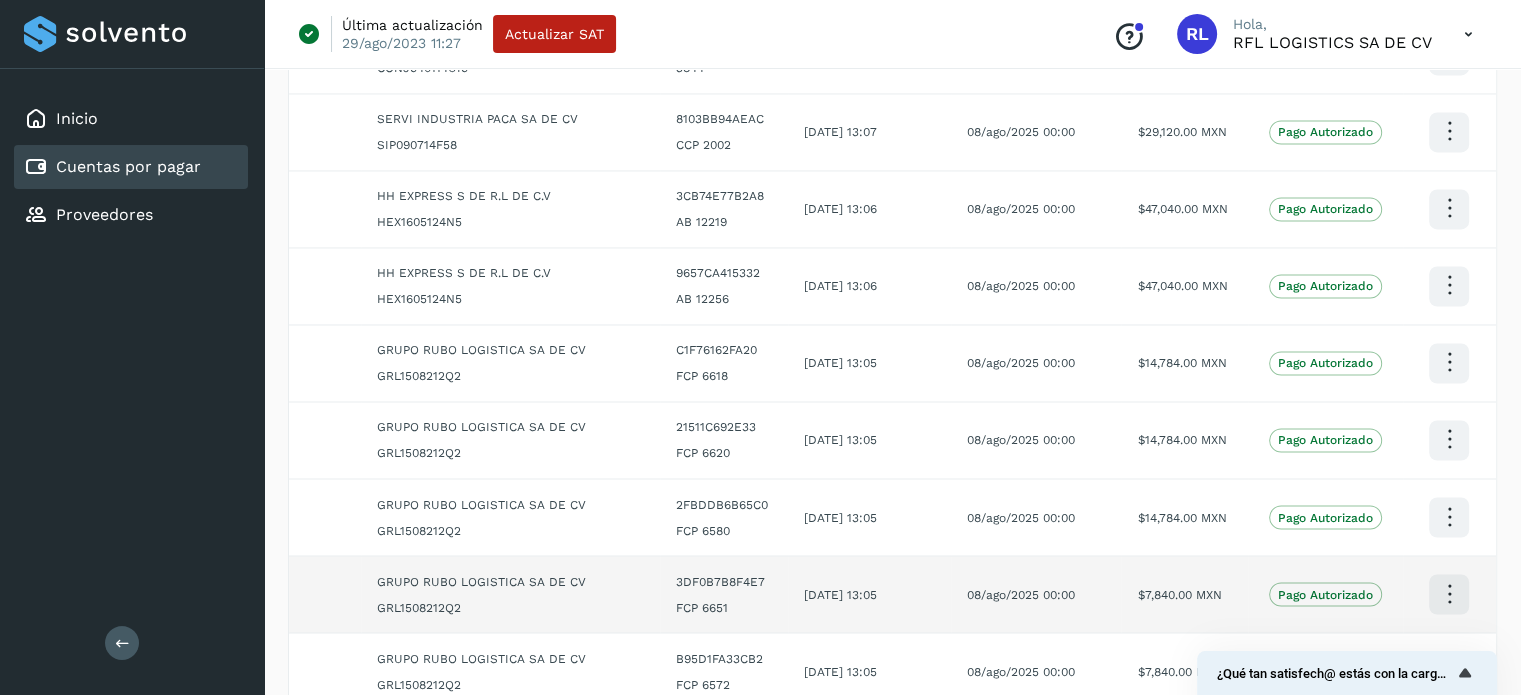 scroll, scrollTop: 3617, scrollLeft: 0, axis: vertical 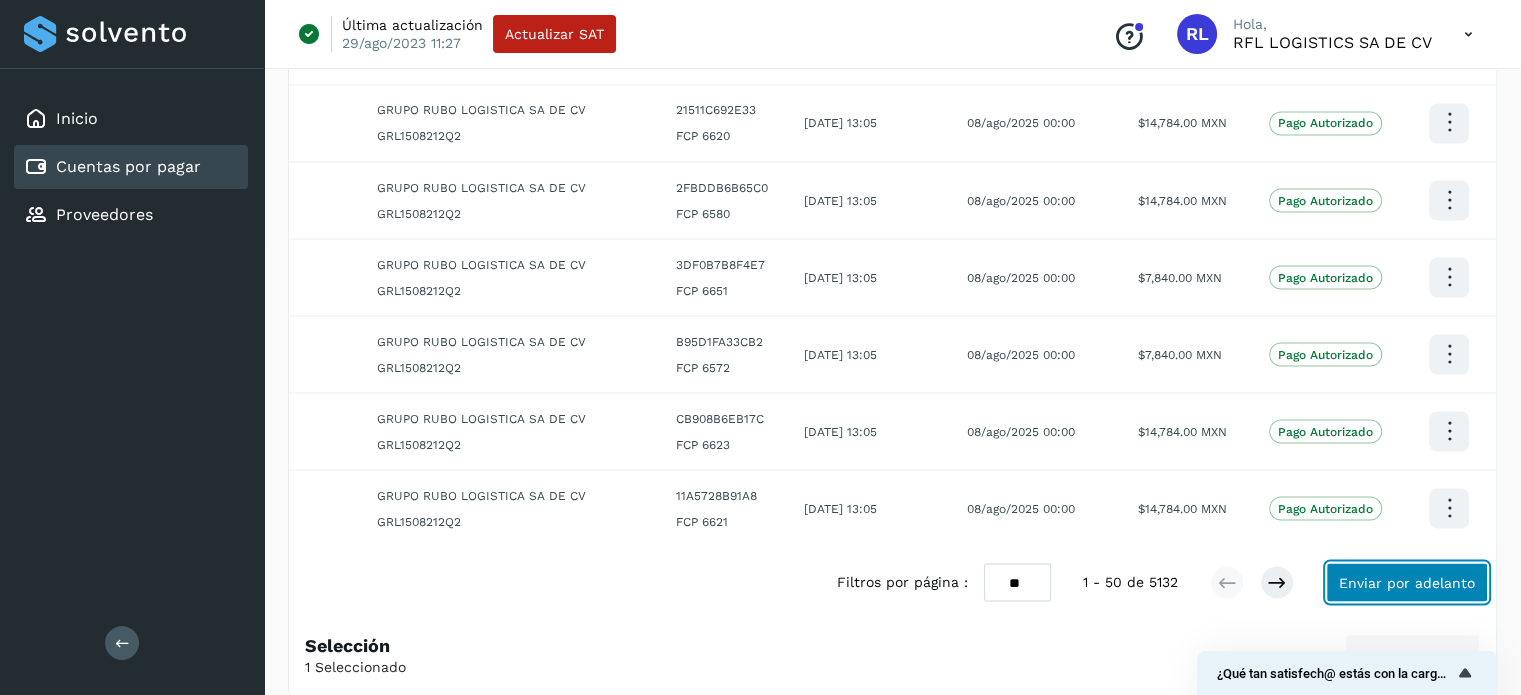 click on "Enviar por adelanto" 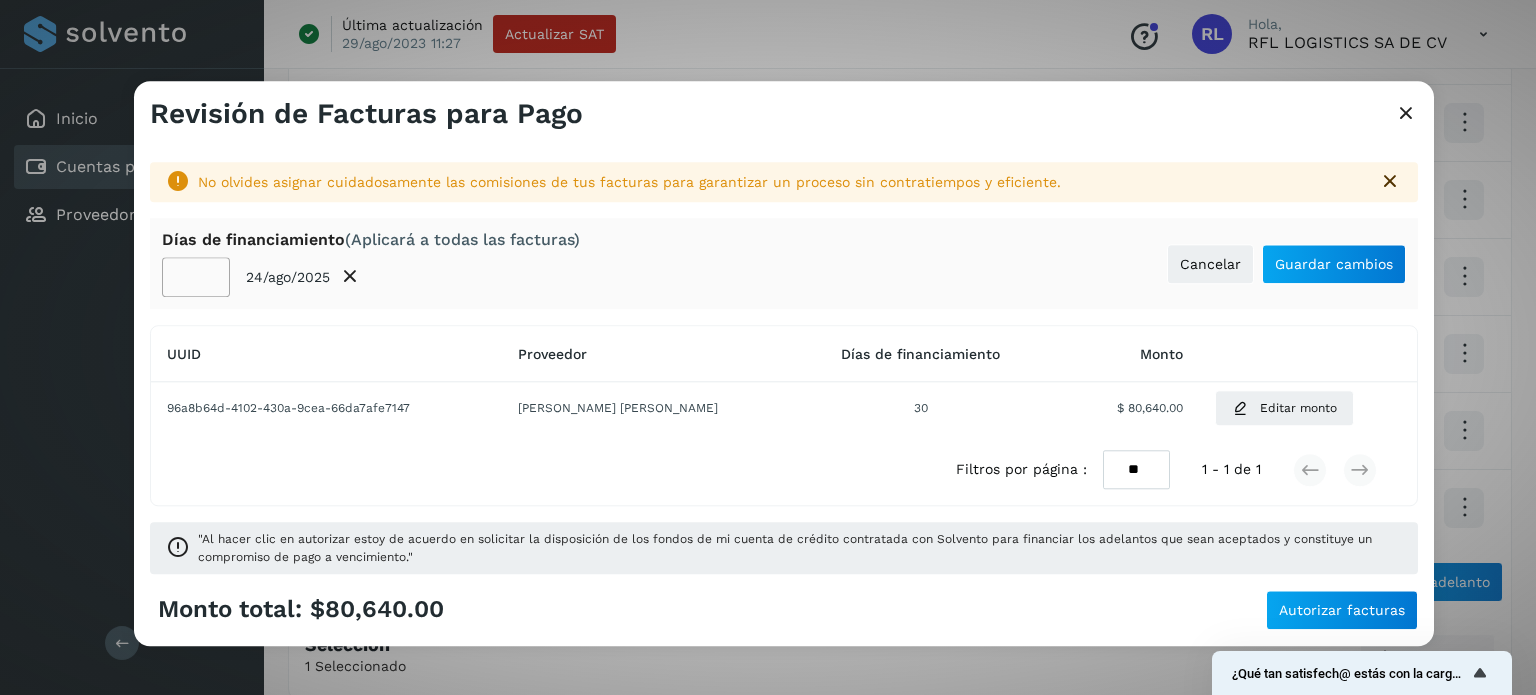 click on "**" 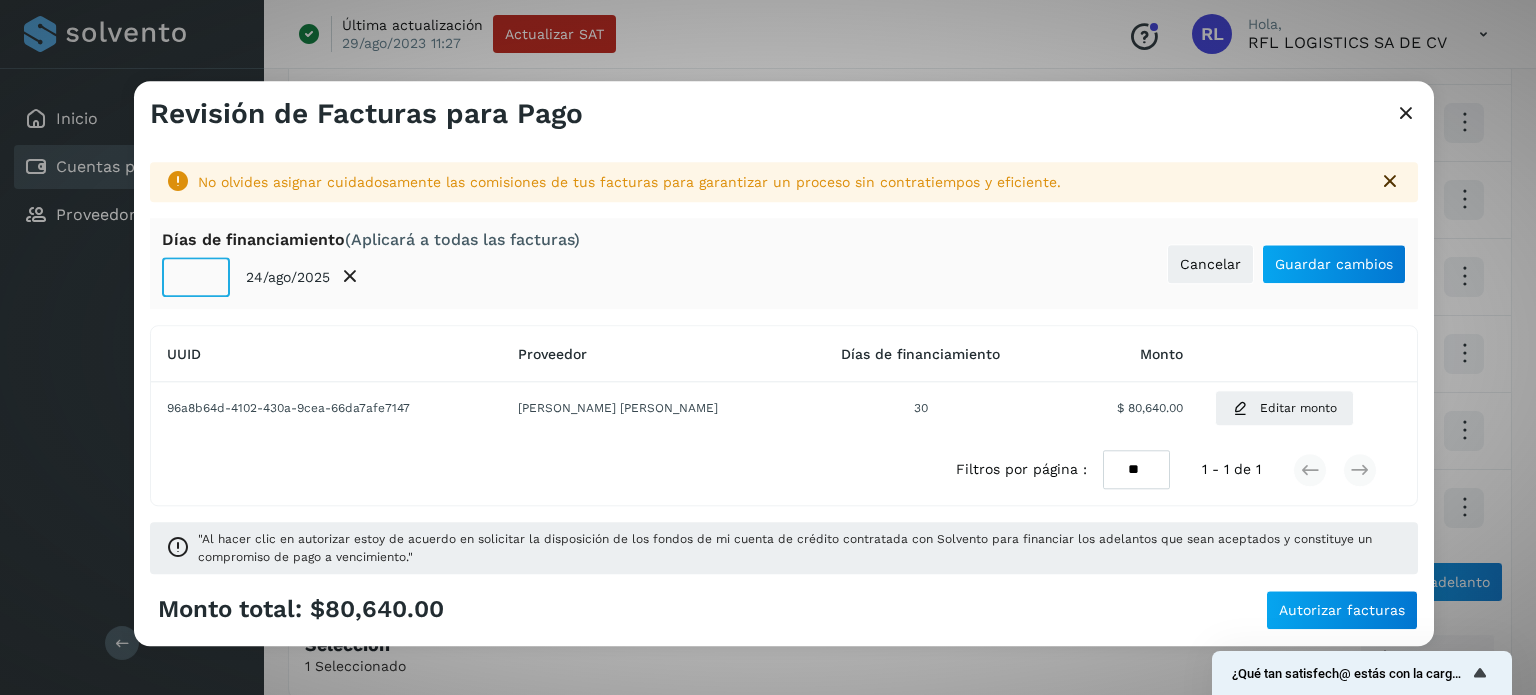 click on "**" 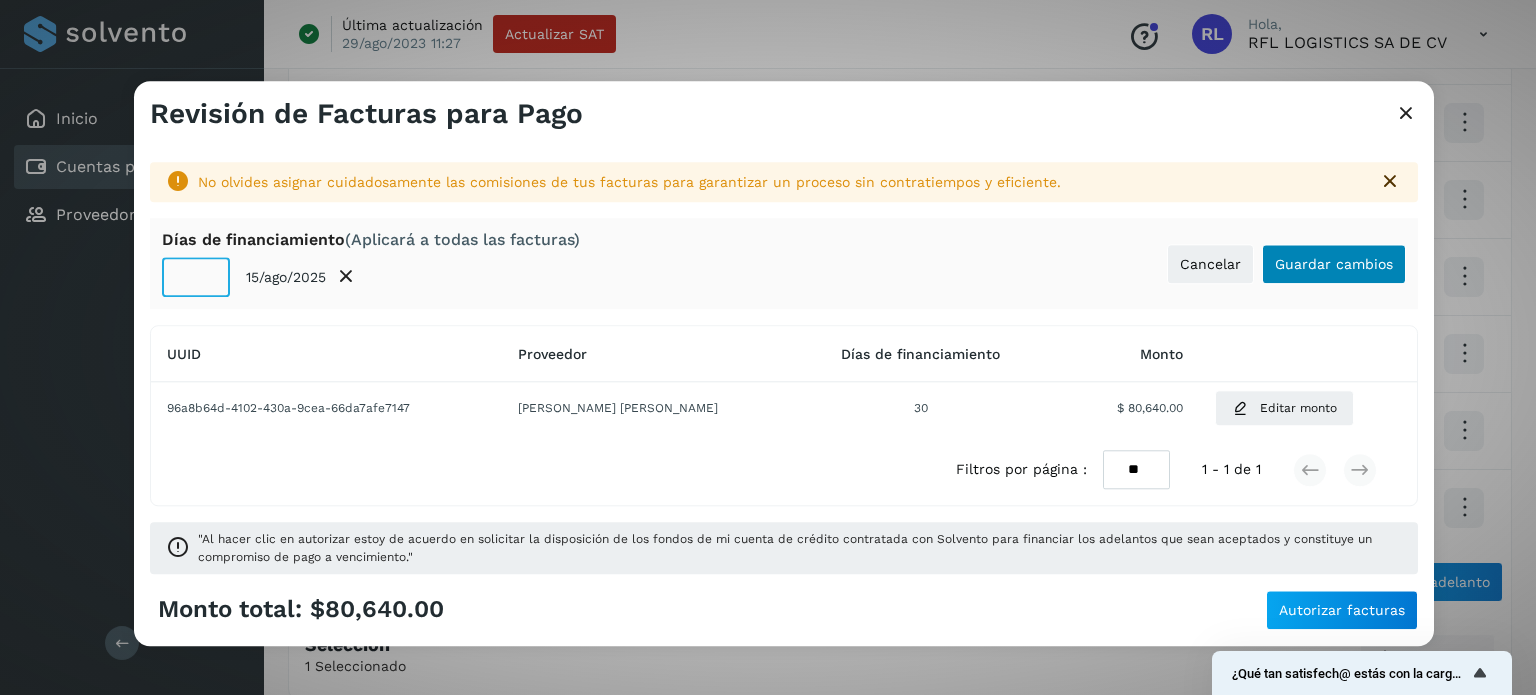 type on "**" 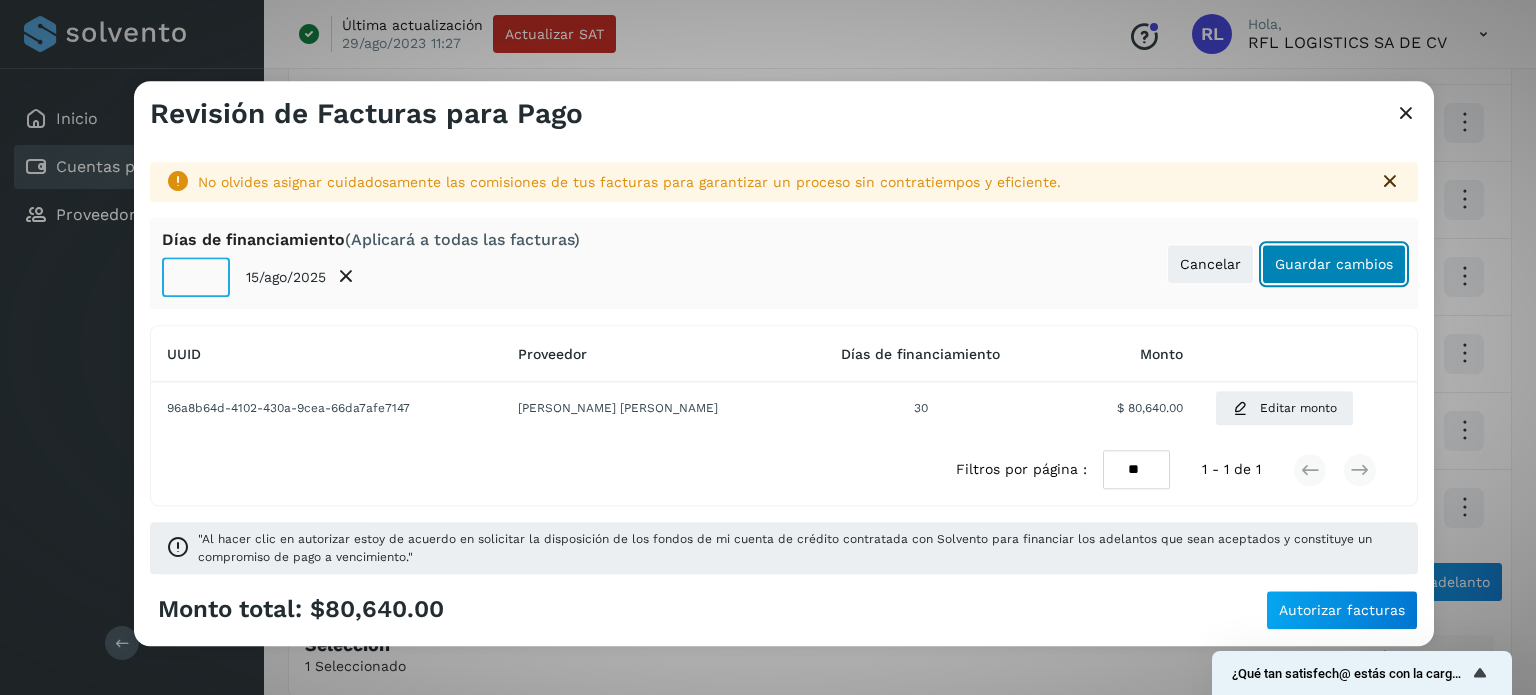 click on "Guardar cambios" 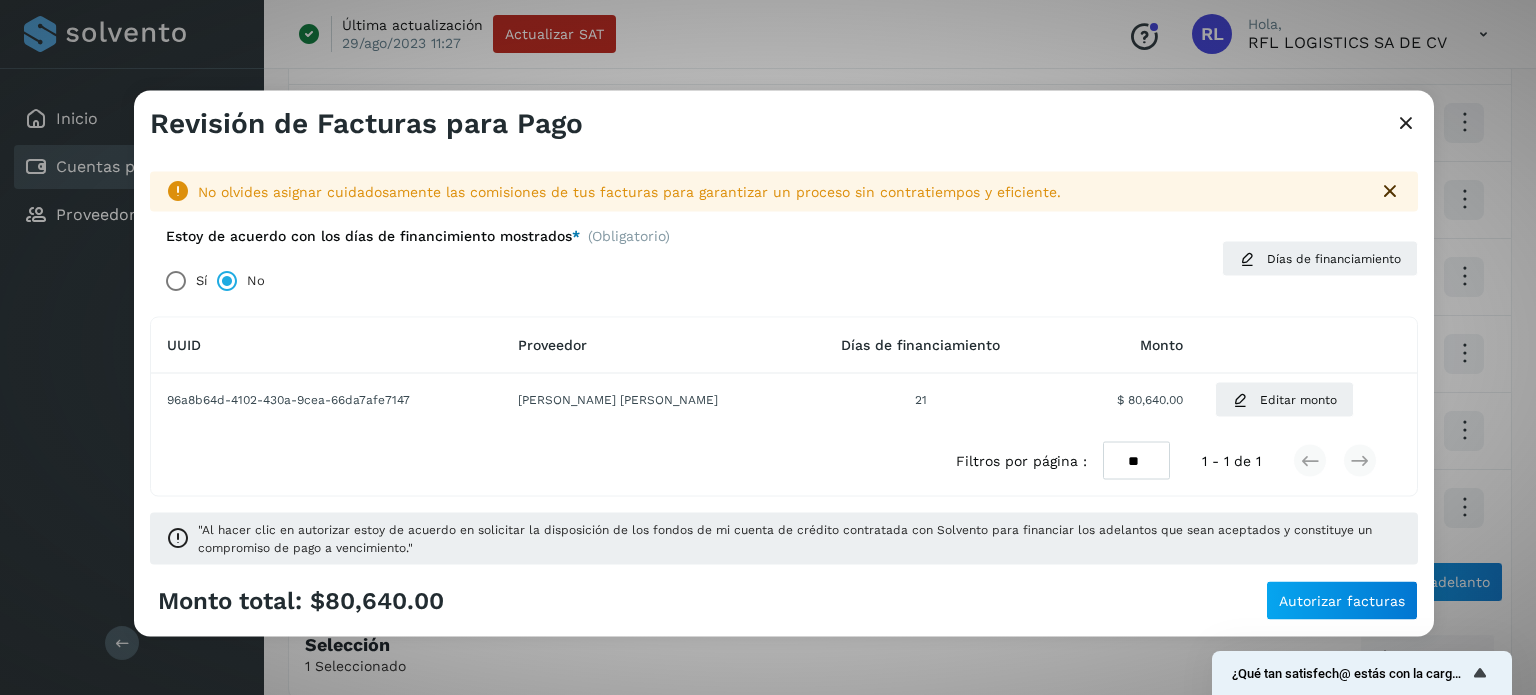 click on "No olvides asignar cuidadosamente las comisiones de tus facturas para garantizar un proceso sin contratiempos y eficiente. Estoy de acuerdo con los [PERSON_NAME] de financimiento mostrados  * (Obligatorio)  Sí No [PERSON_NAME] de financiamiento UUID Proveedor [PERSON_NAME] de financiamiento Monto 96a8b64d-4102-430a-9cea-66da7afe7147 [PERSON_NAME] [PERSON_NAME] 21  $ 80,640.00 Editar monto Filtros por página : ** ** ** 1 - 1 de 1  "Al hacer clic en autorizar estoy de acuerdo en solicitar la disposición de los fondos de mi cuenta de crédito contratada con [PERSON_NAME] para financiar los adelantos que [PERSON_NAME] aceptados y constituye un compromiso de pago a vencimiento."" at bounding box center (784, 360) 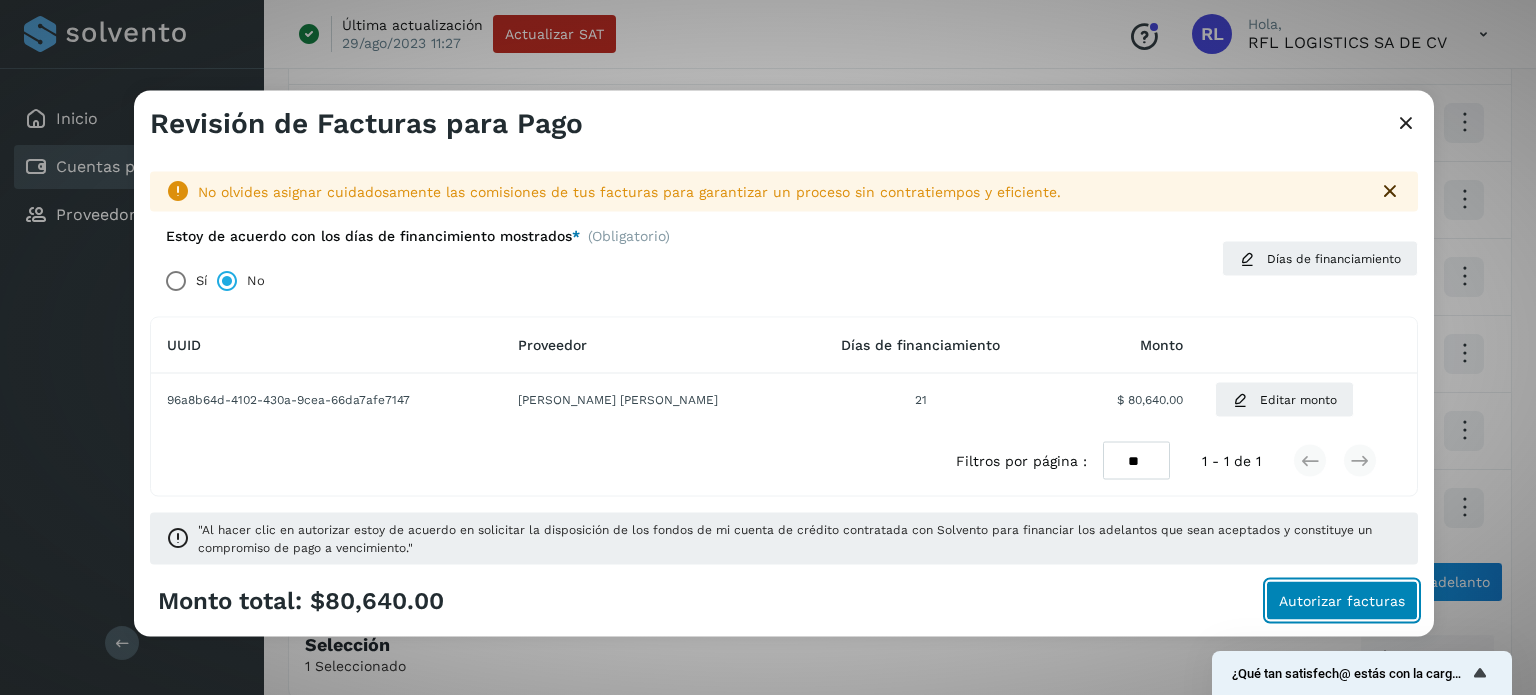 click on "Autorizar facturas" 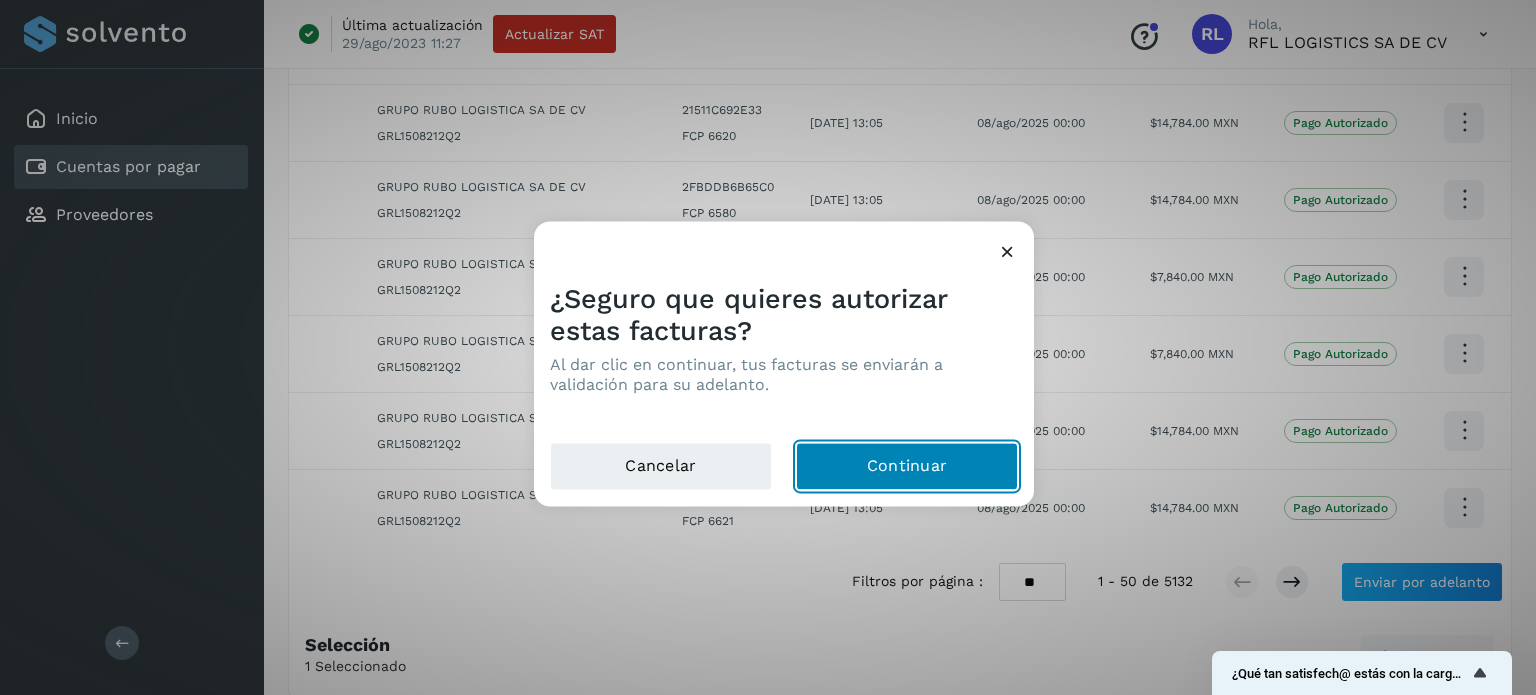 click on "Continuar" 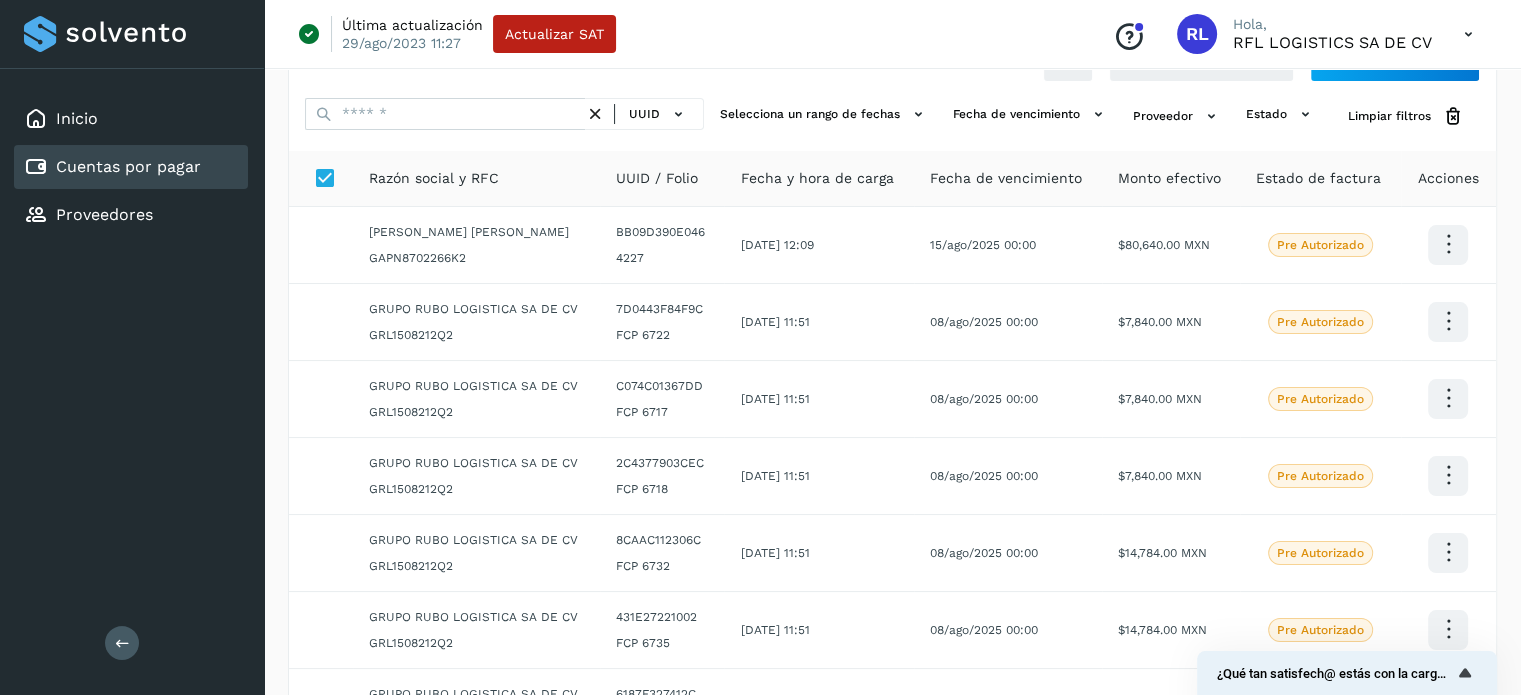 scroll, scrollTop: 0, scrollLeft: 0, axis: both 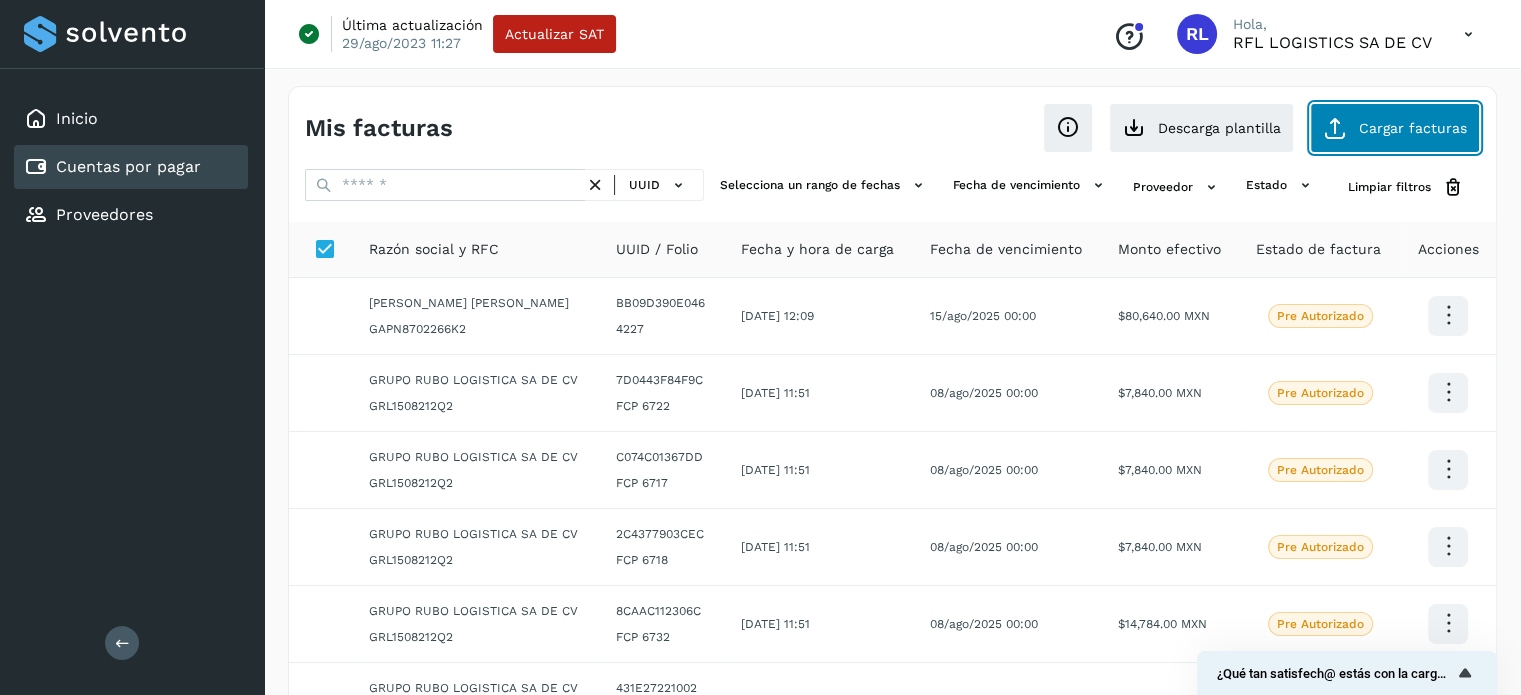 click on "Cargar facturas" 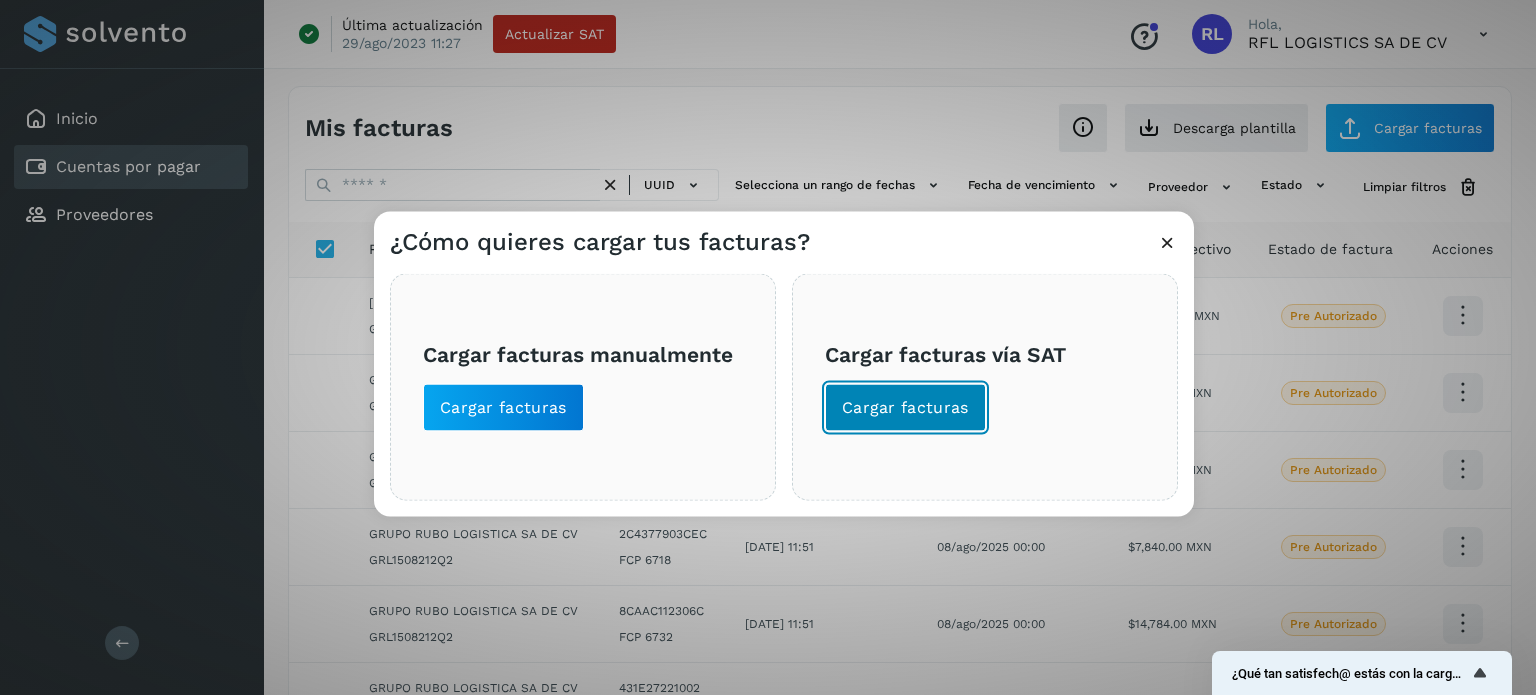 click on "Cargar facturas" 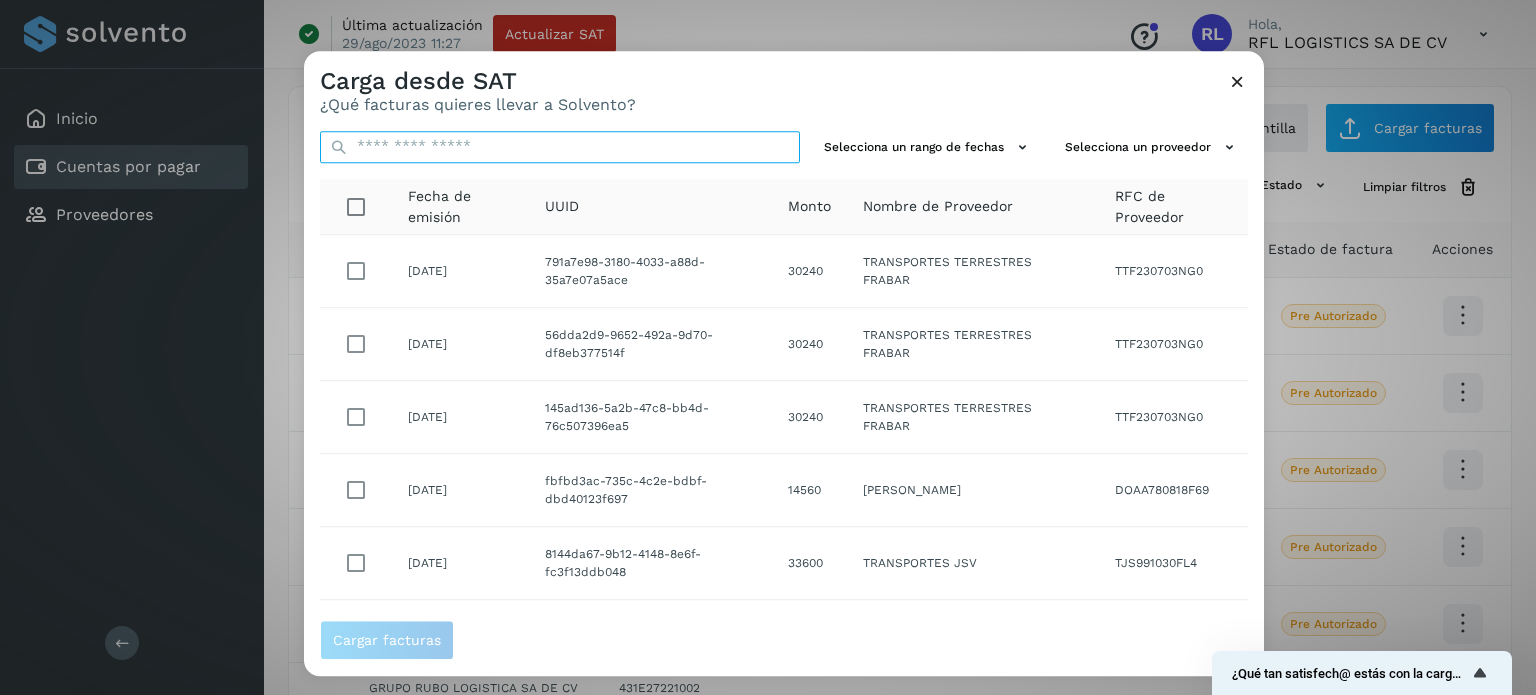 click at bounding box center (560, 147) 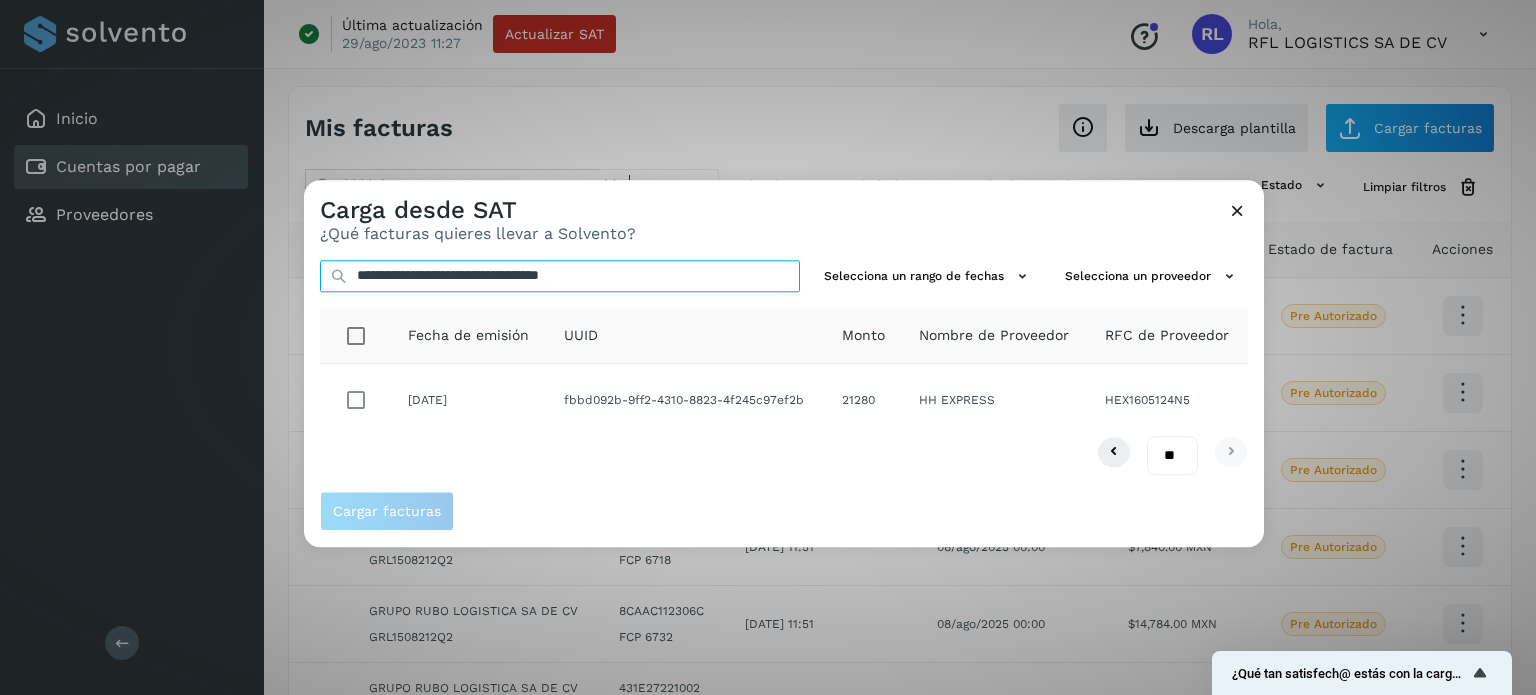 type on "**********" 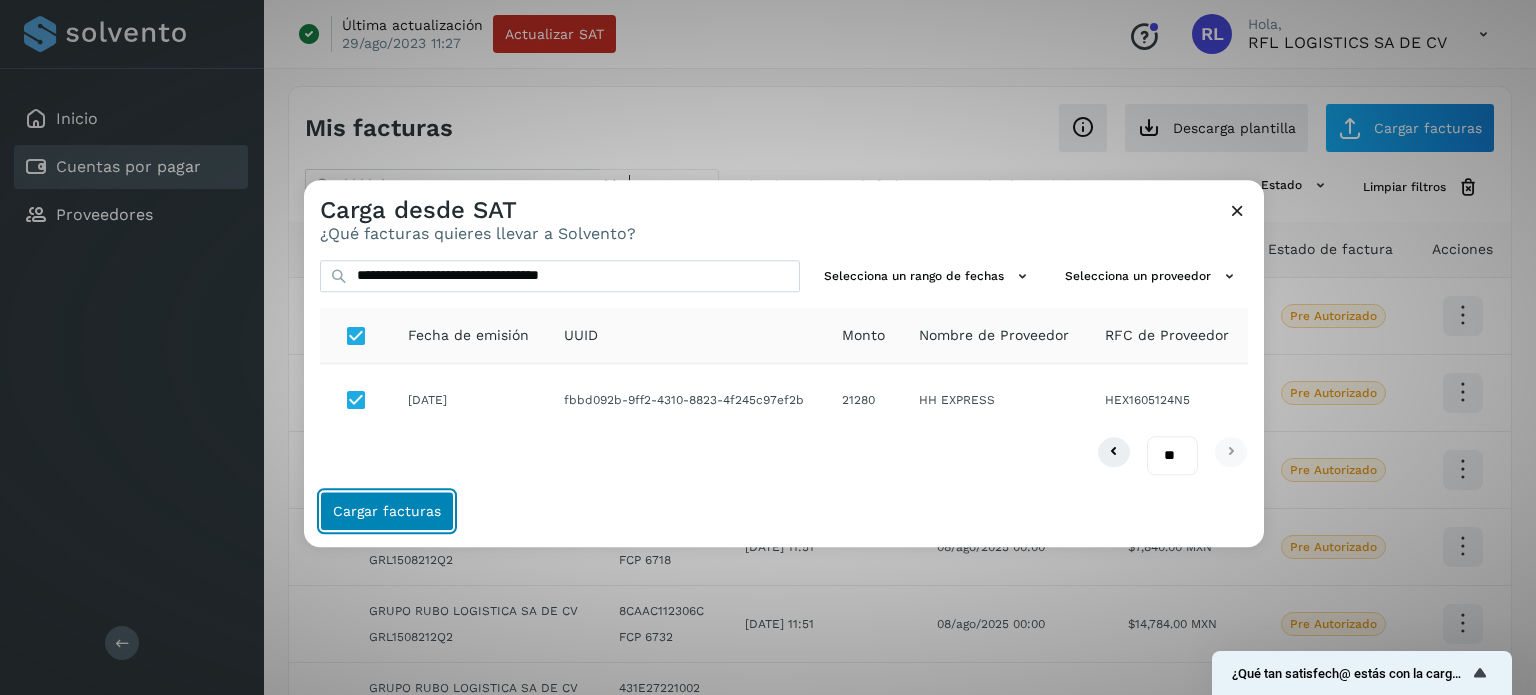 click on "Cargar facturas" 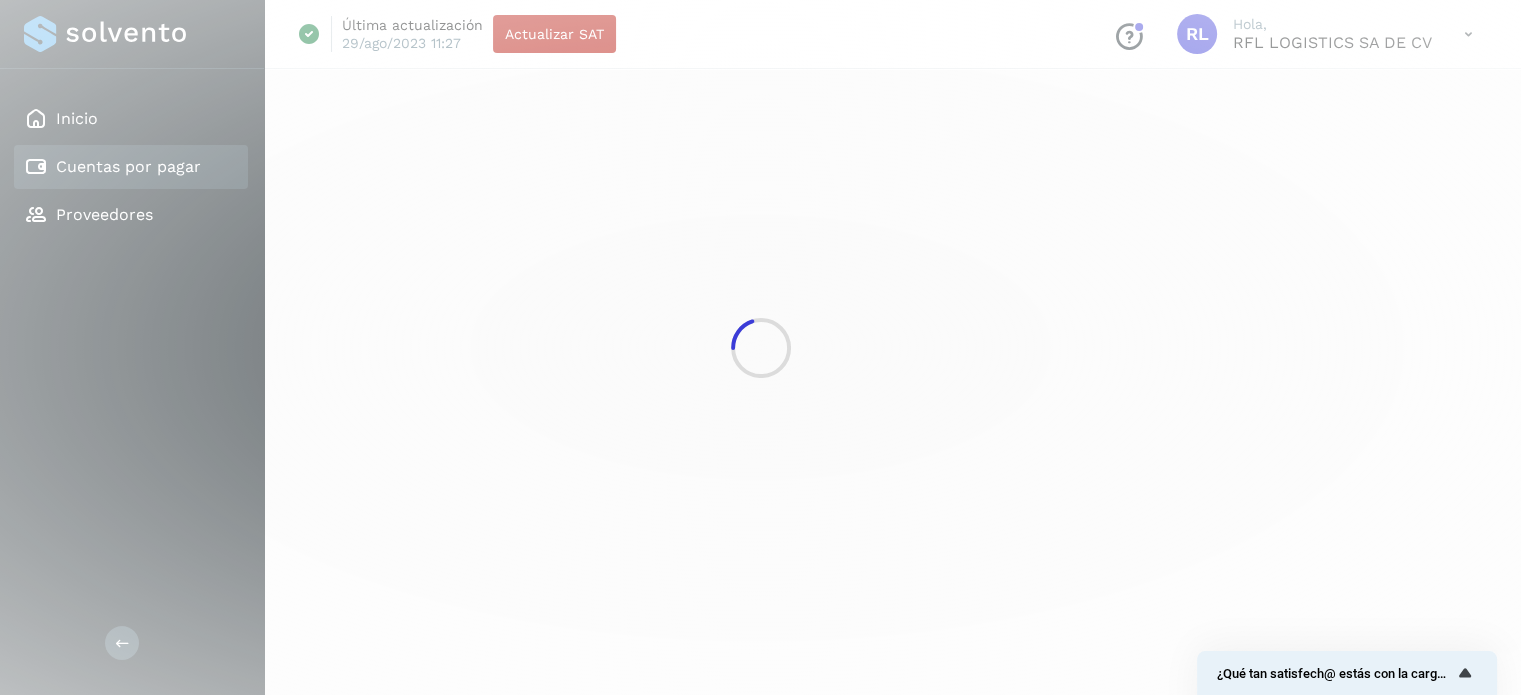 select on "**" 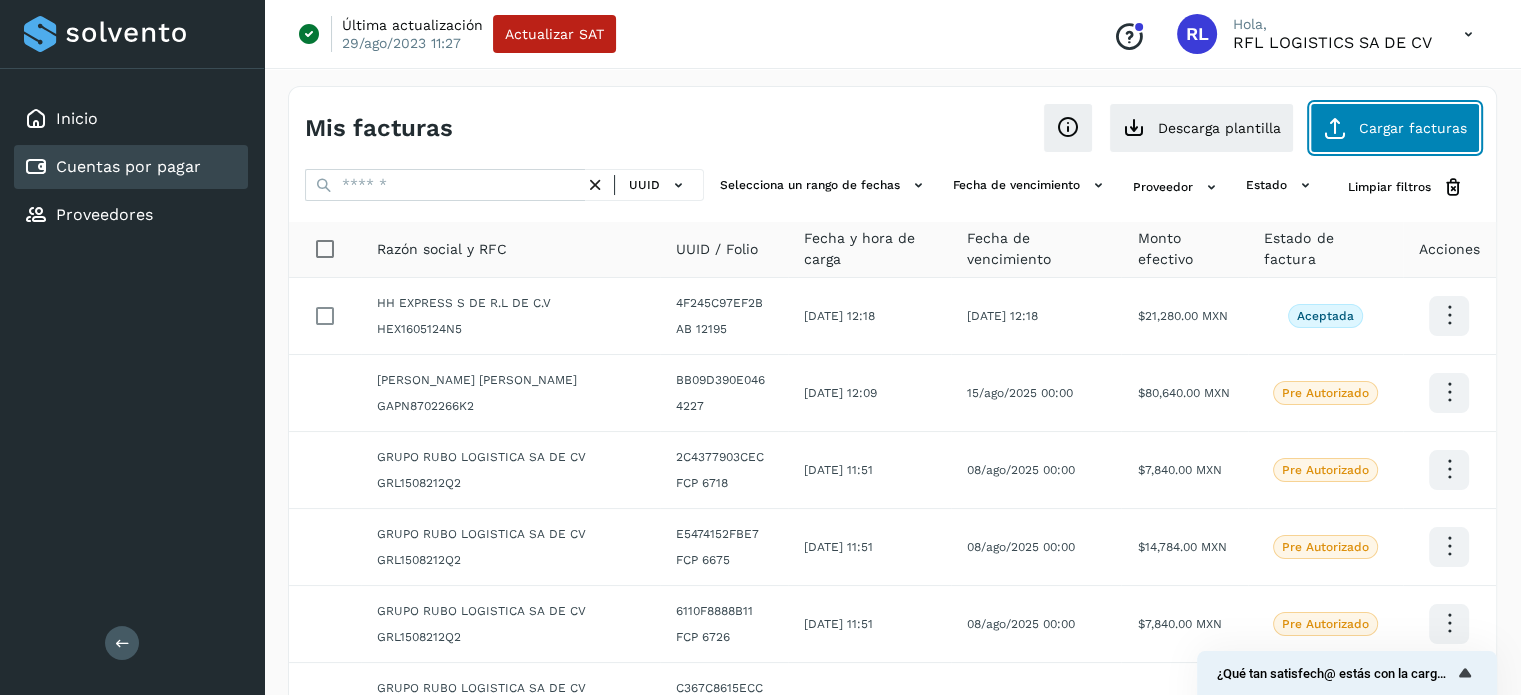 click on "Cargar facturas" 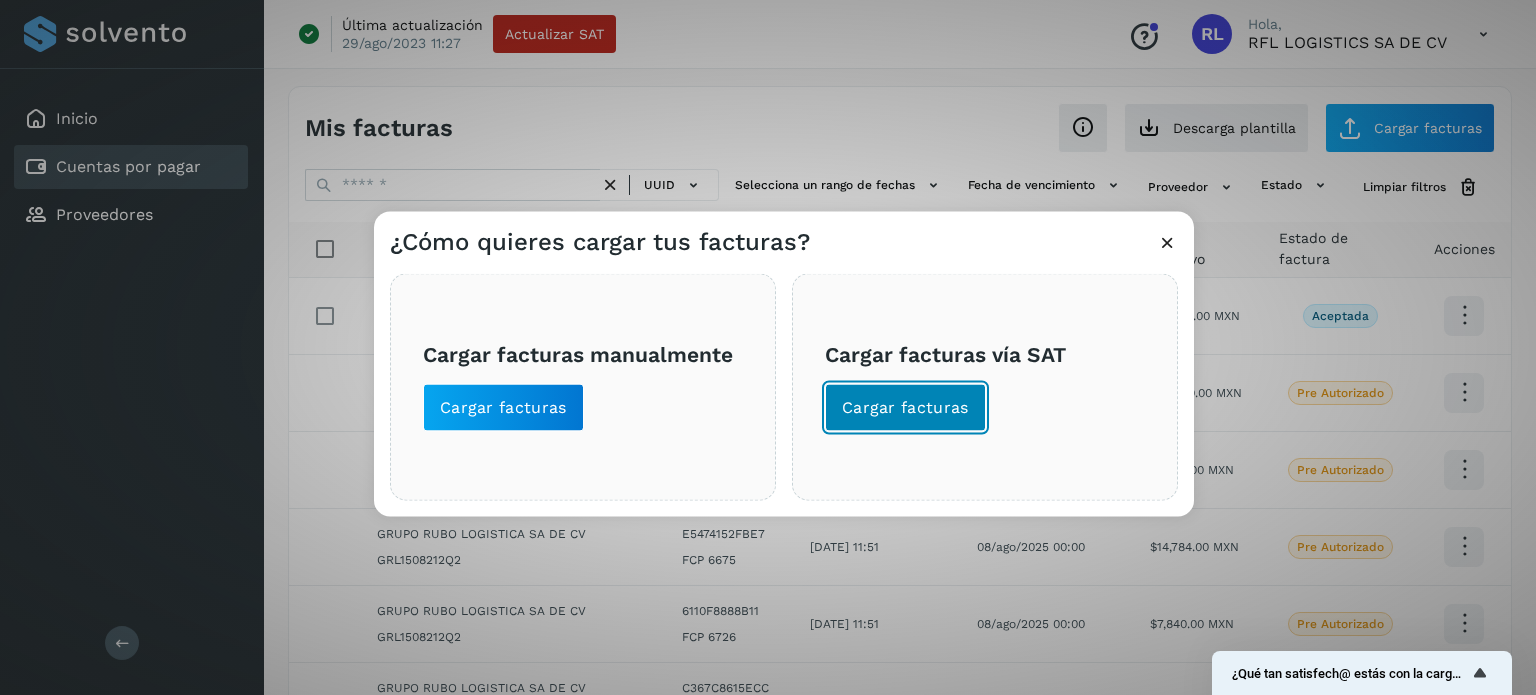 click on "Cargar facturas" at bounding box center (905, 407) 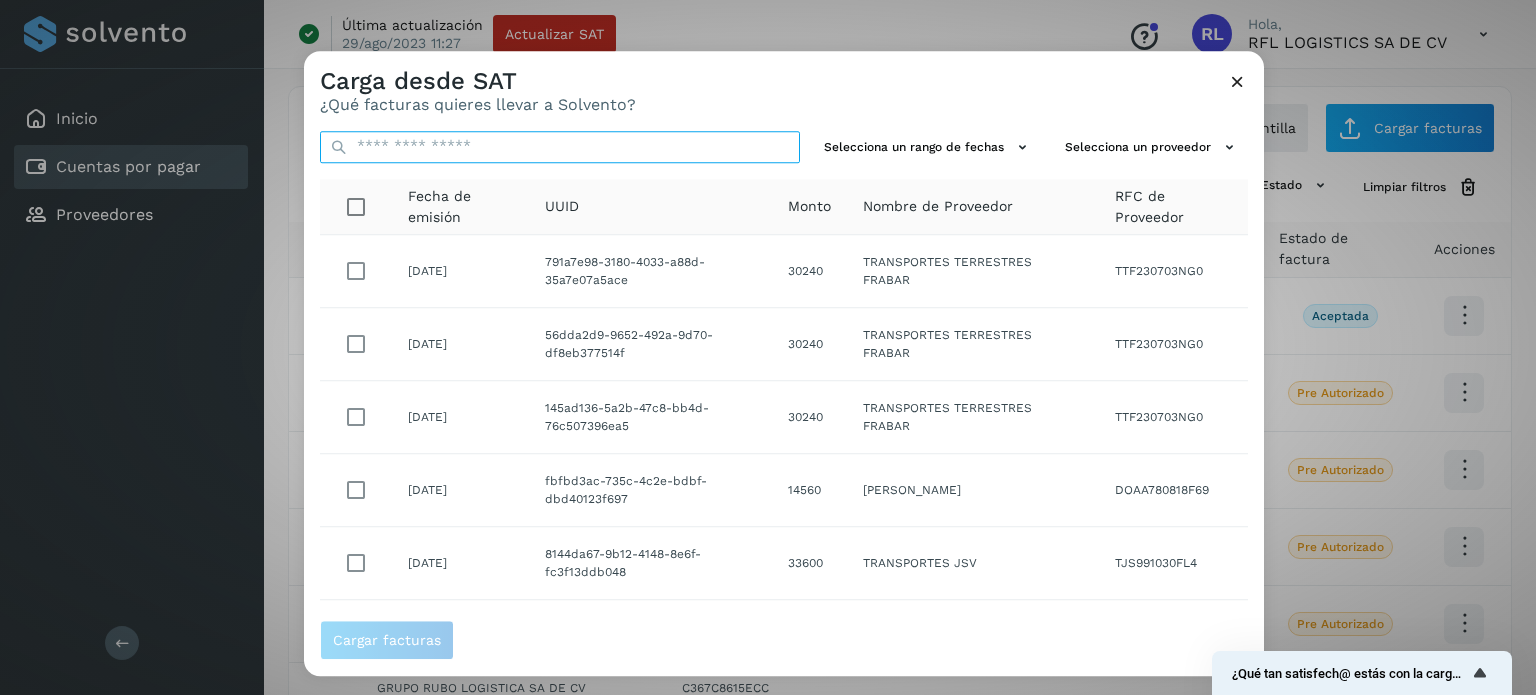 click at bounding box center [560, 147] 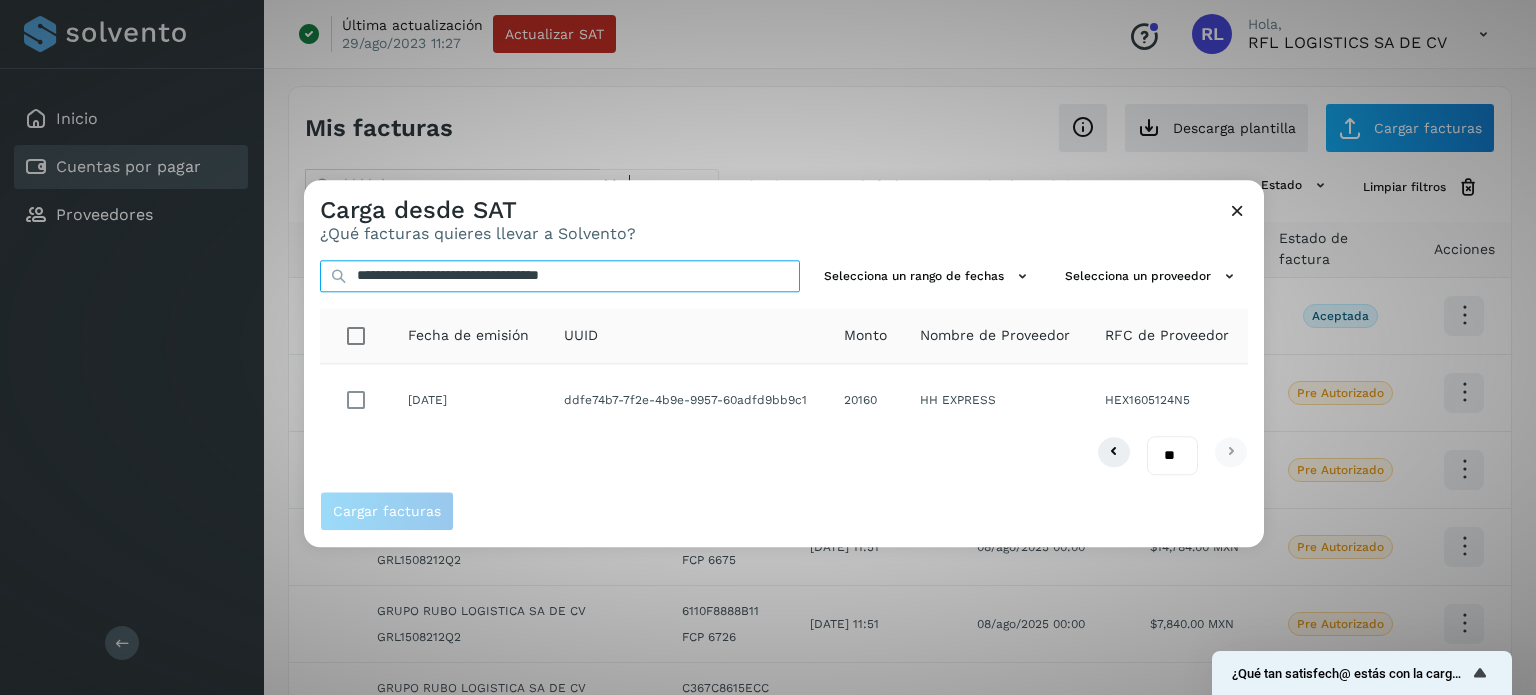 type on "**********" 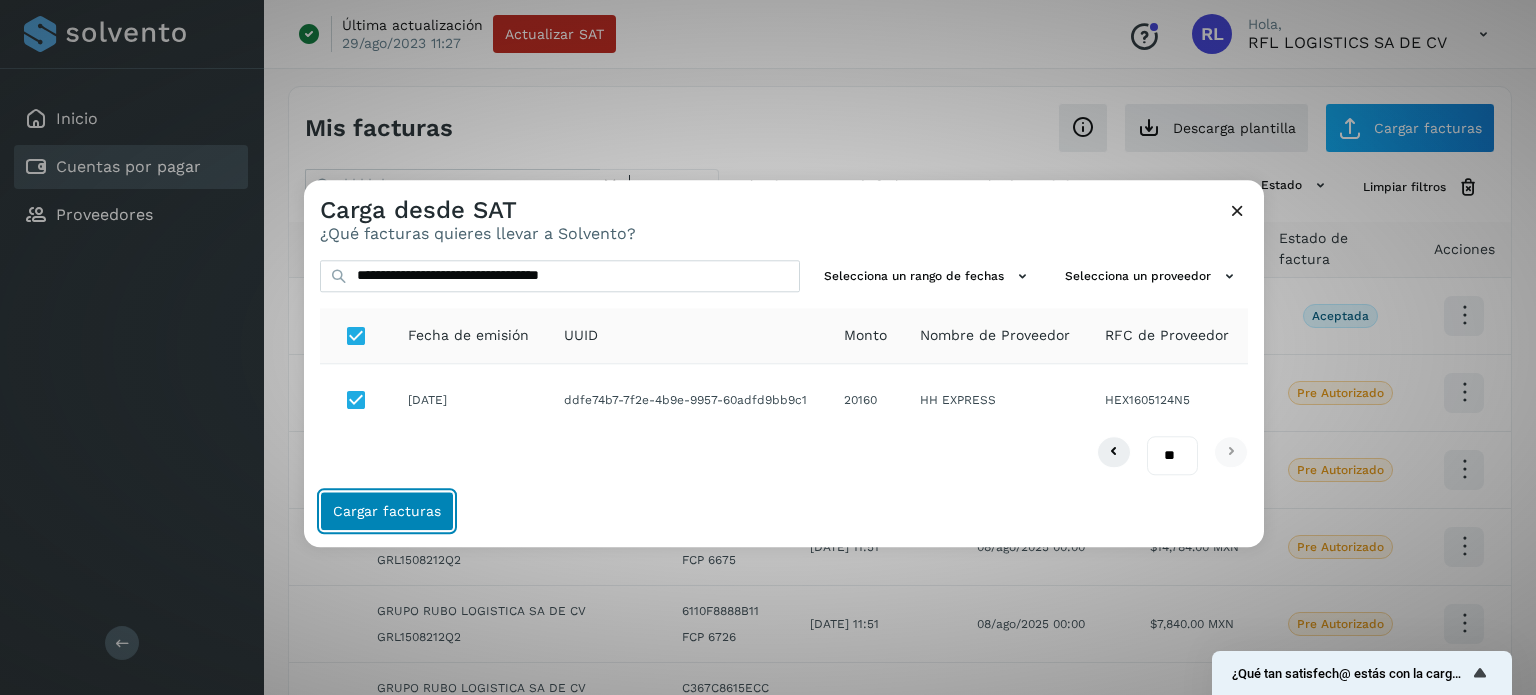 click on "Cargar facturas" 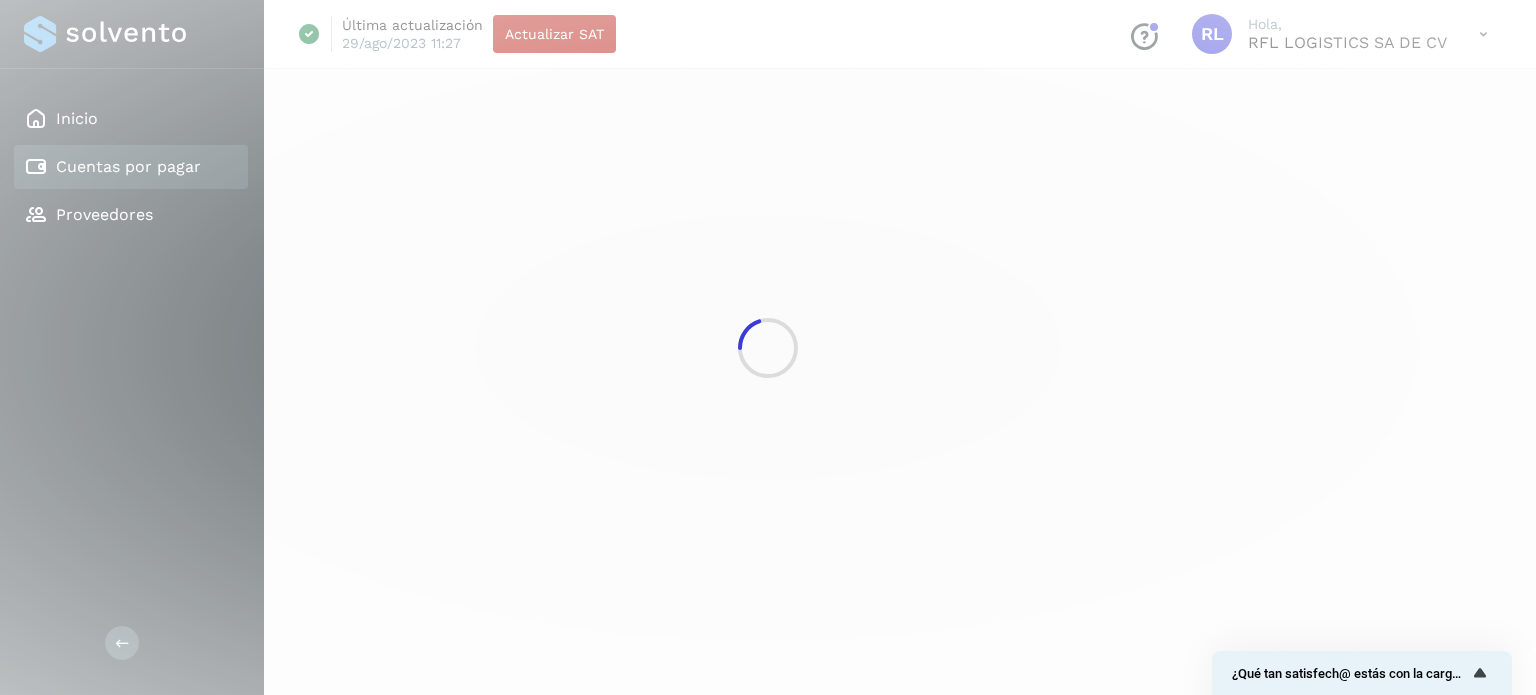 select on "**" 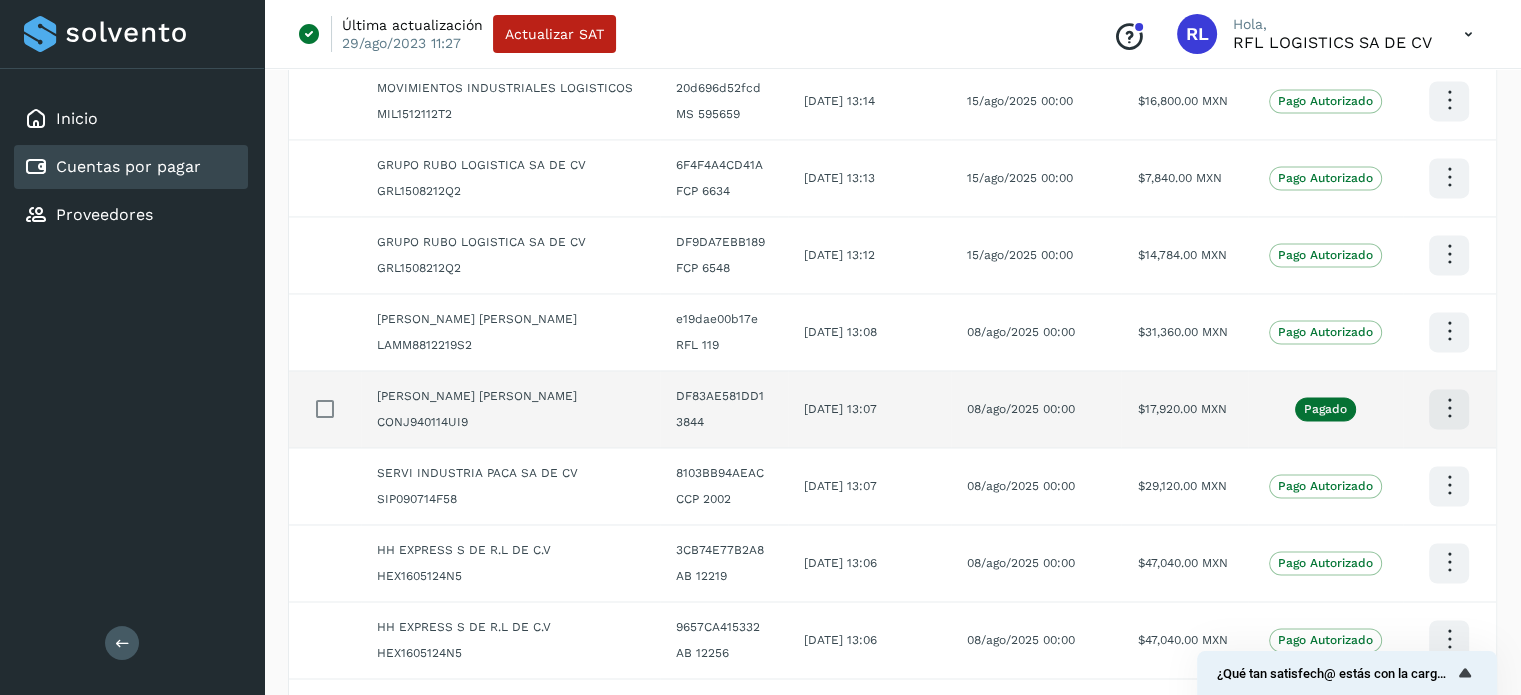 scroll, scrollTop: 3617, scrollLeft: 0, axis: vertical 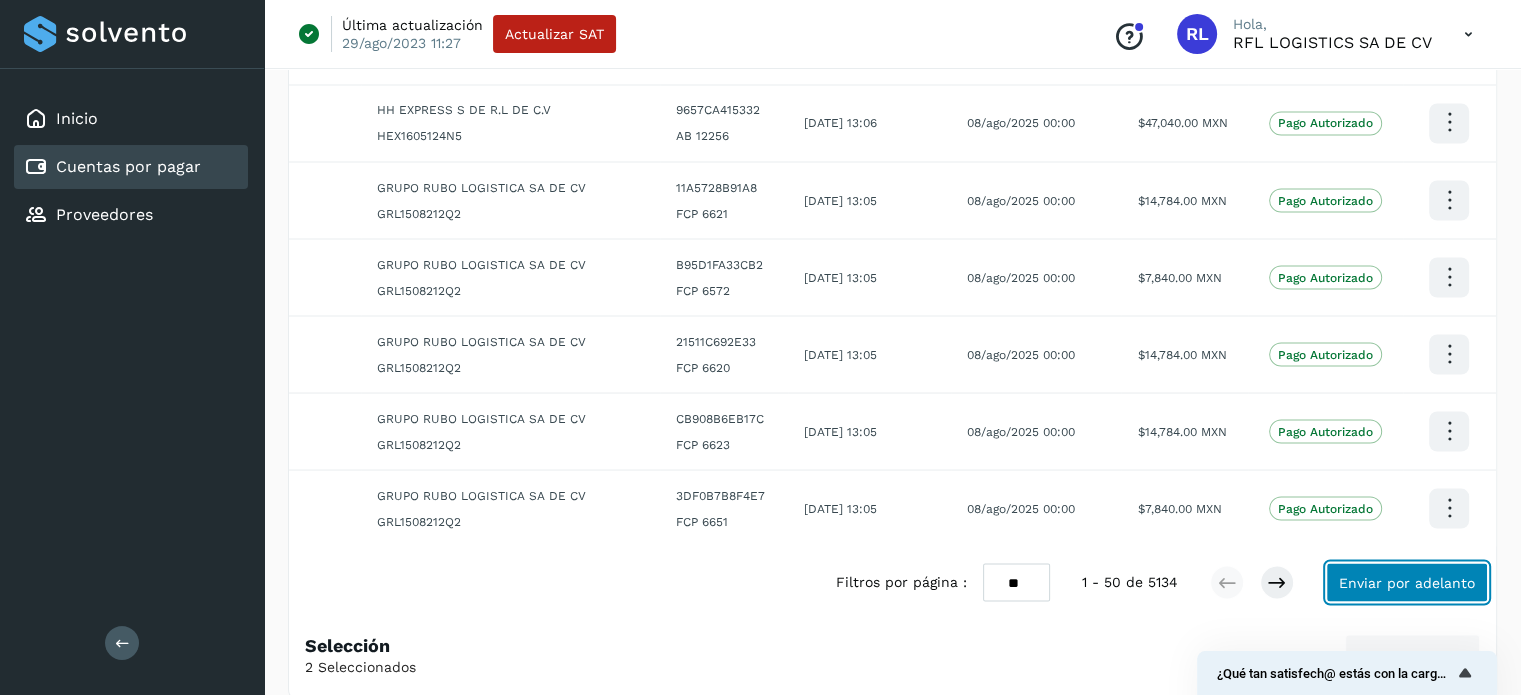 click on "Enviar por adelanto" 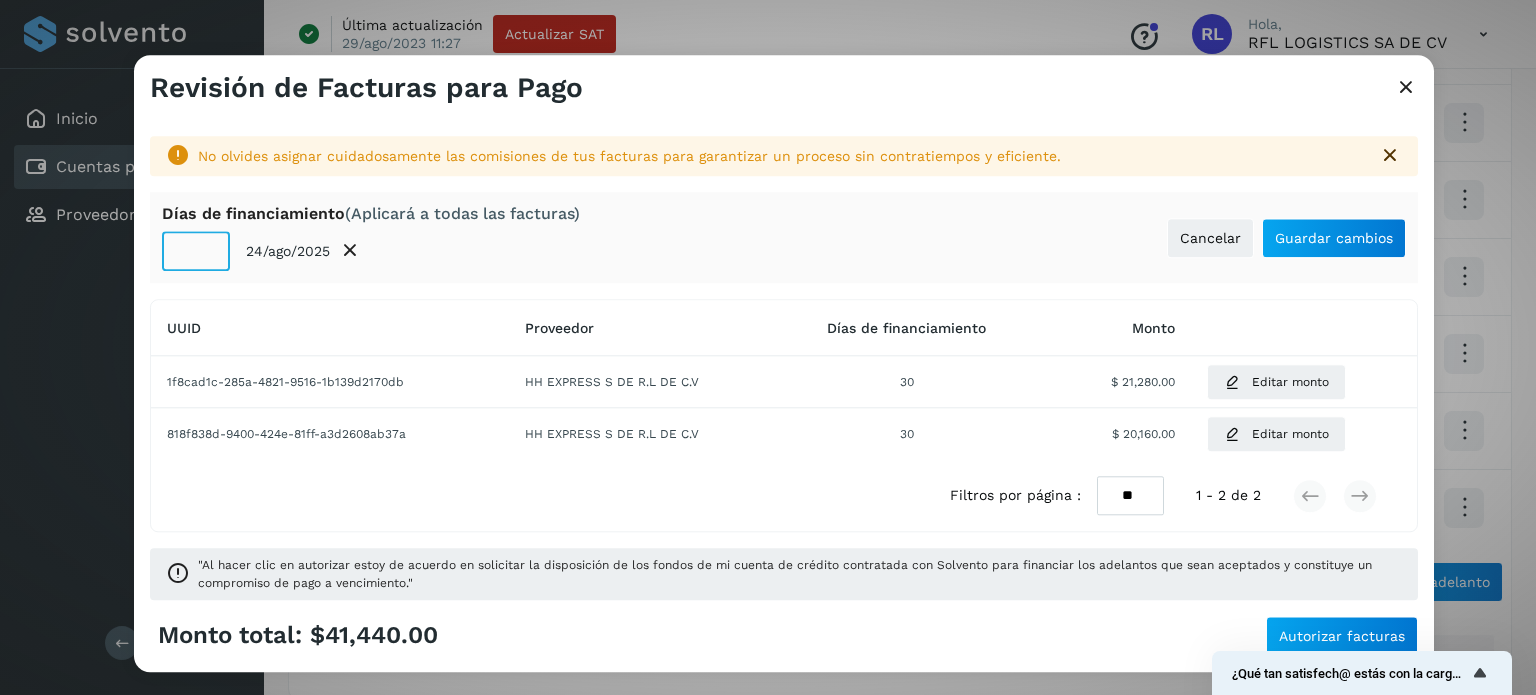 click on "**" 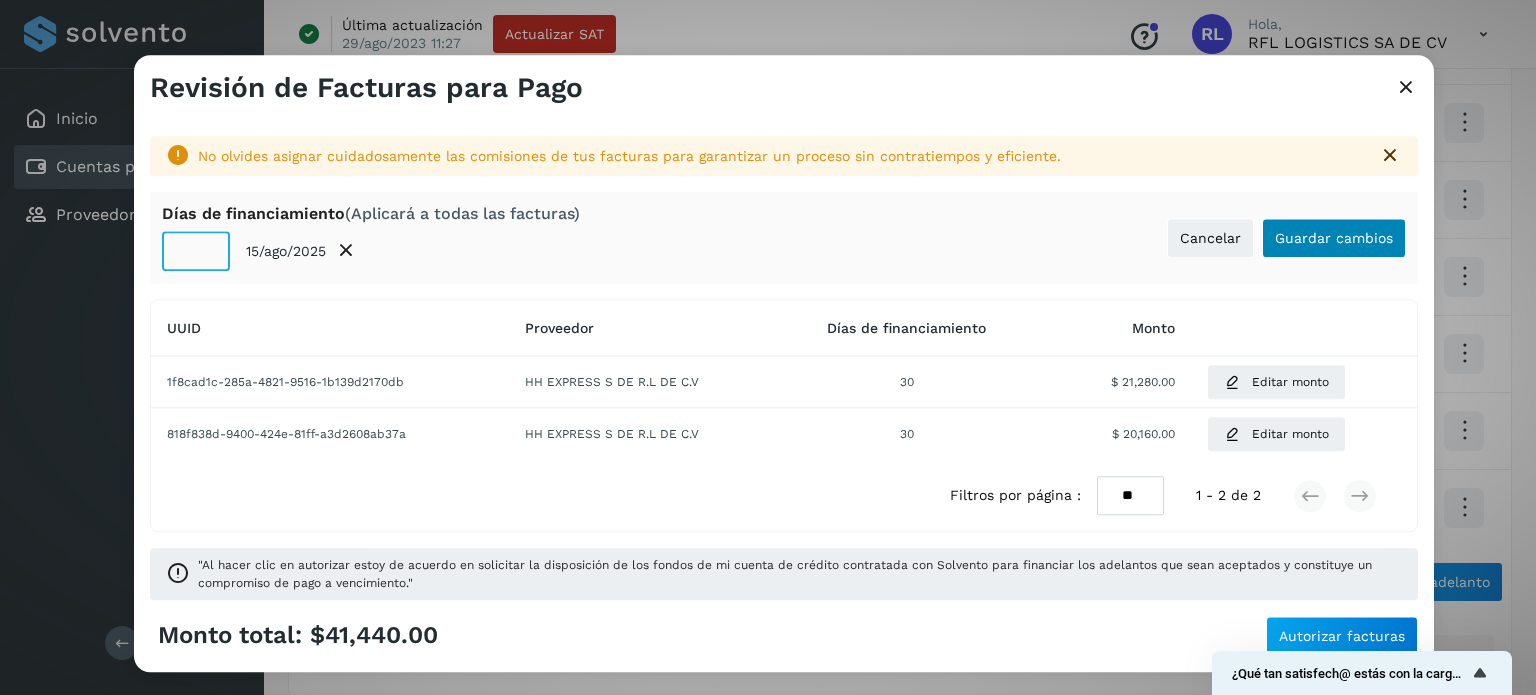 type on "**" 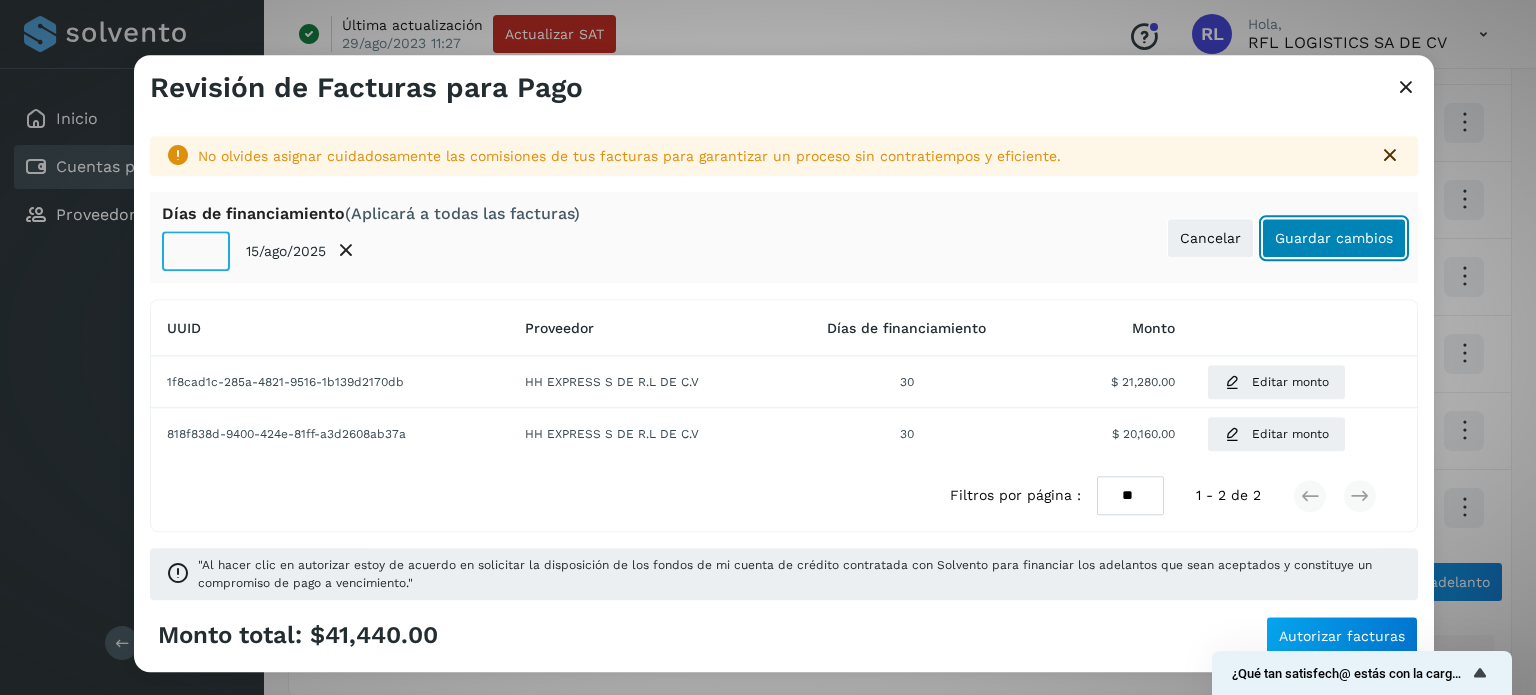 click on "Guardar cambios" 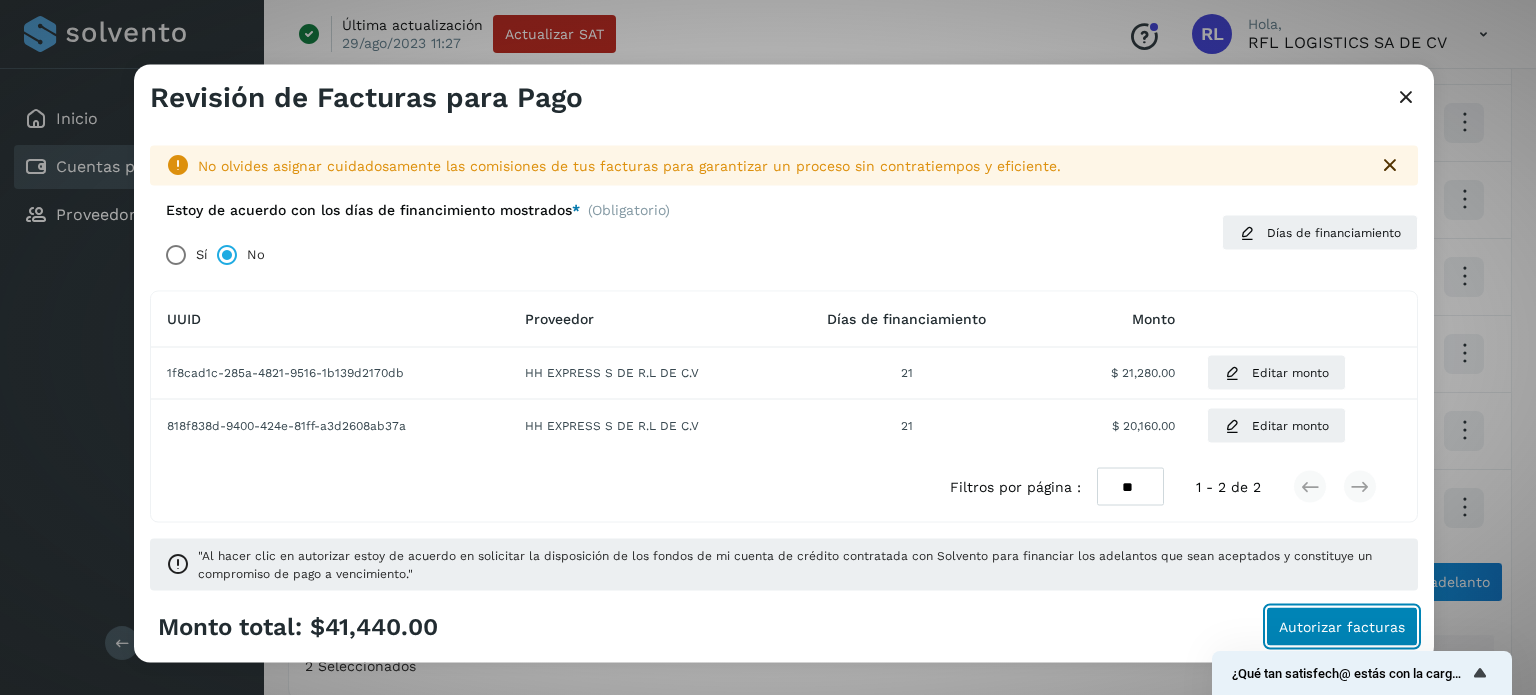 click on "Autorizar facturas" 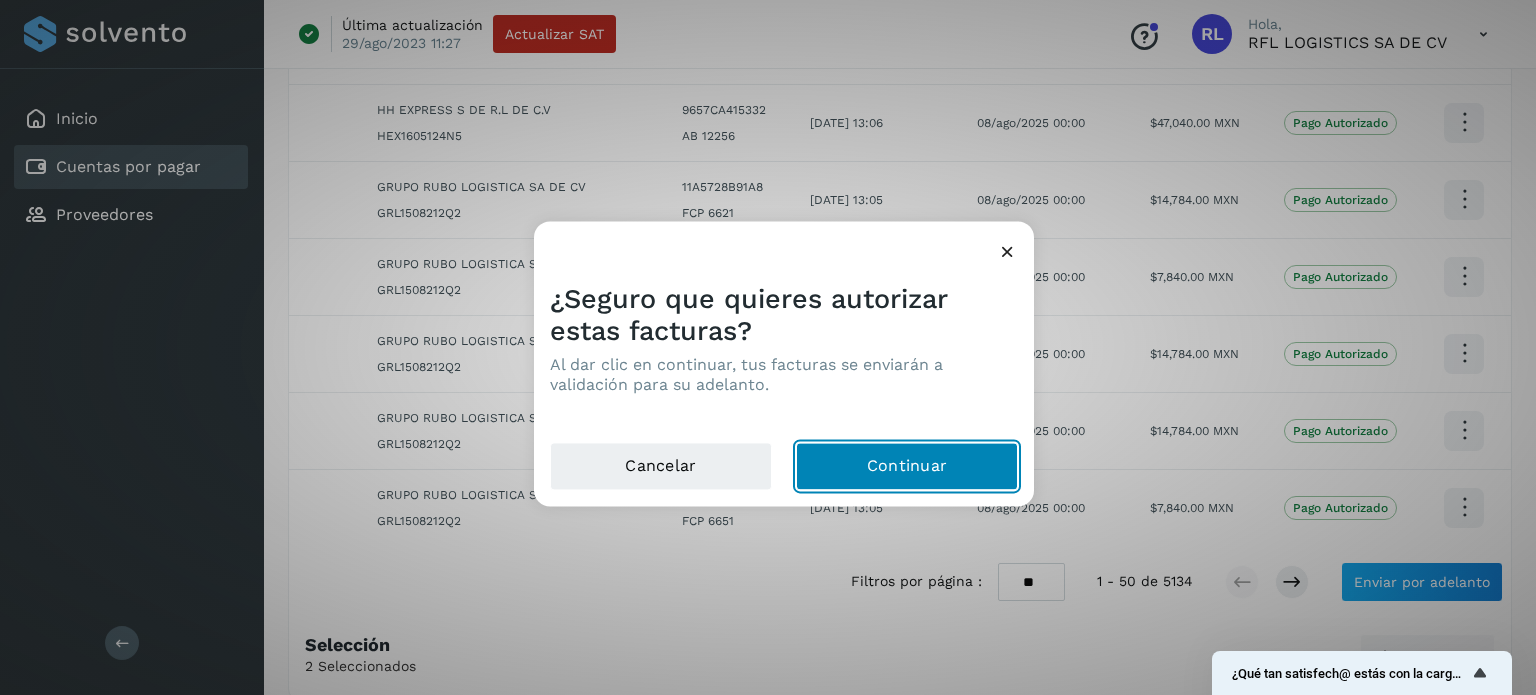 click on "Continuar" 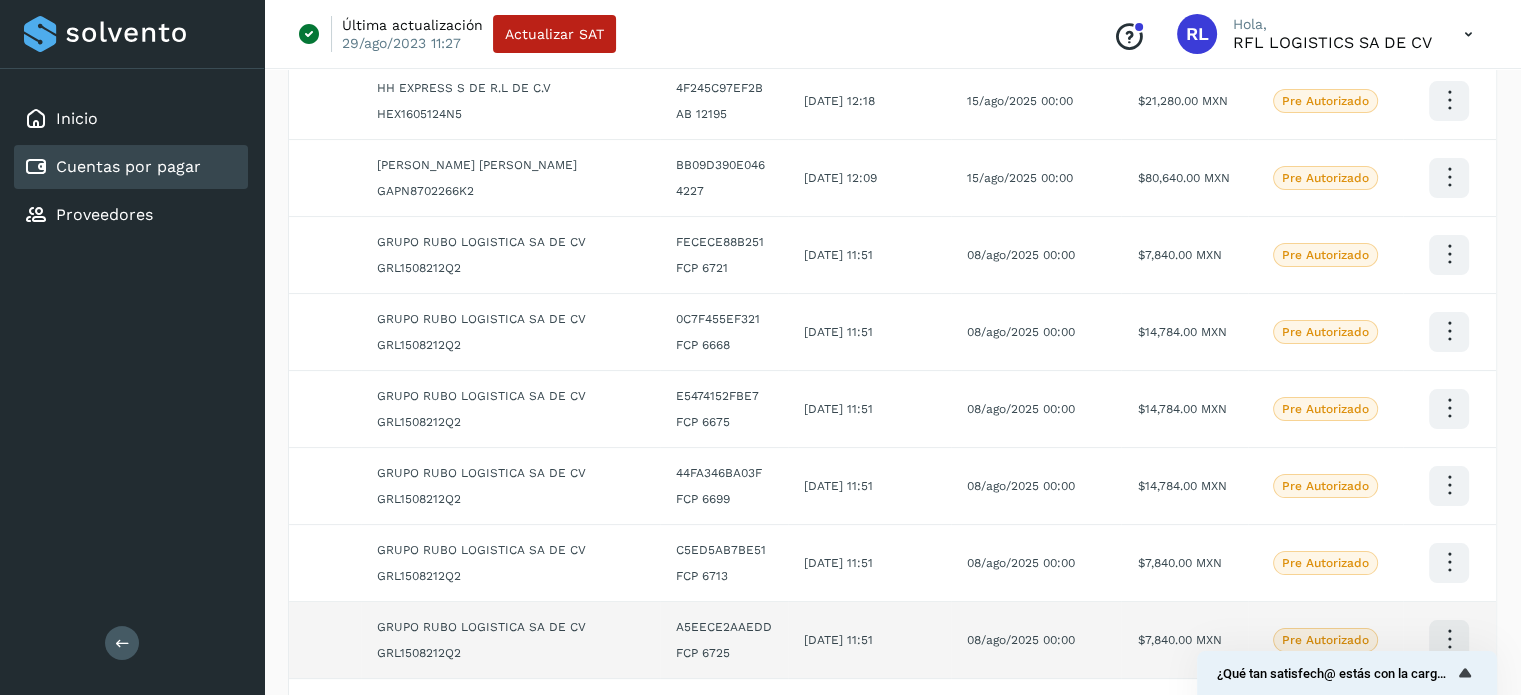 scroll, scrollTop: 0, scrollLeft: 0, axis: both 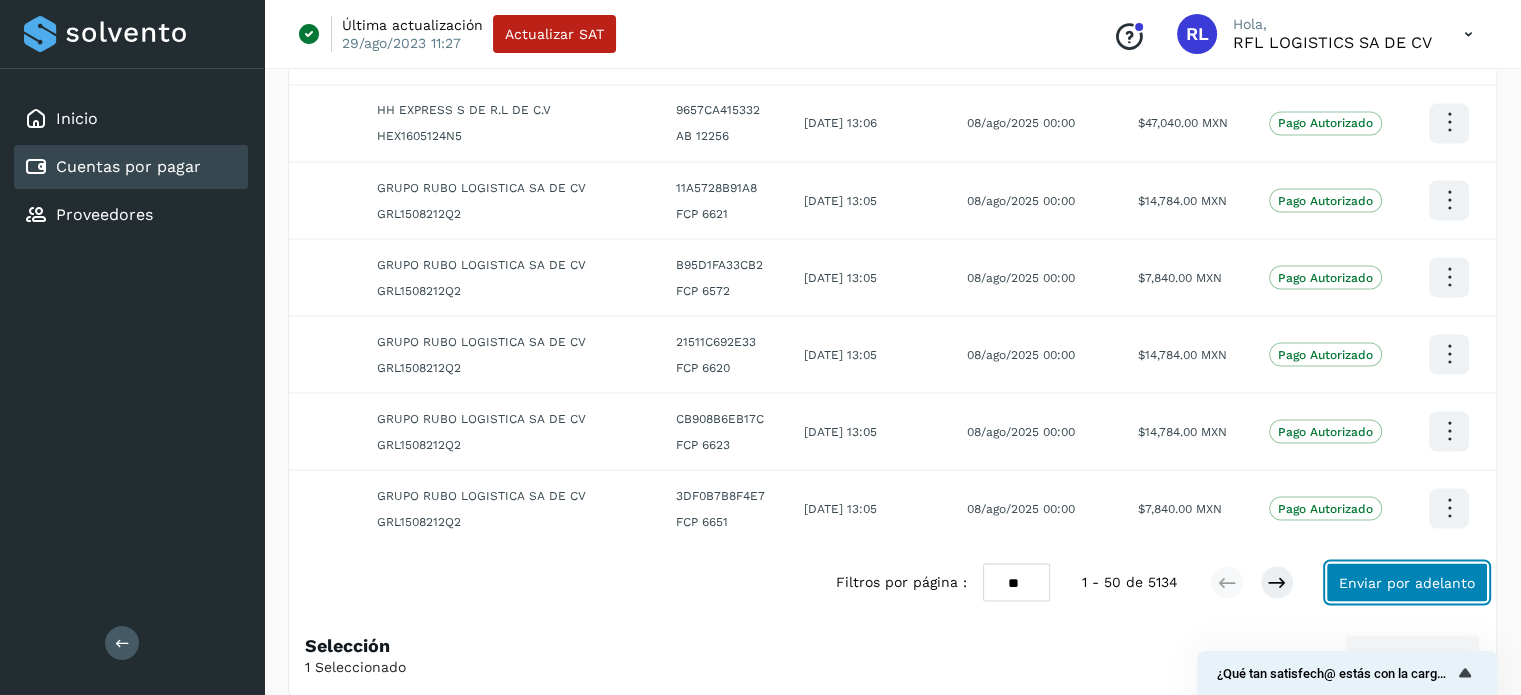click on "Enviar por adelanto" 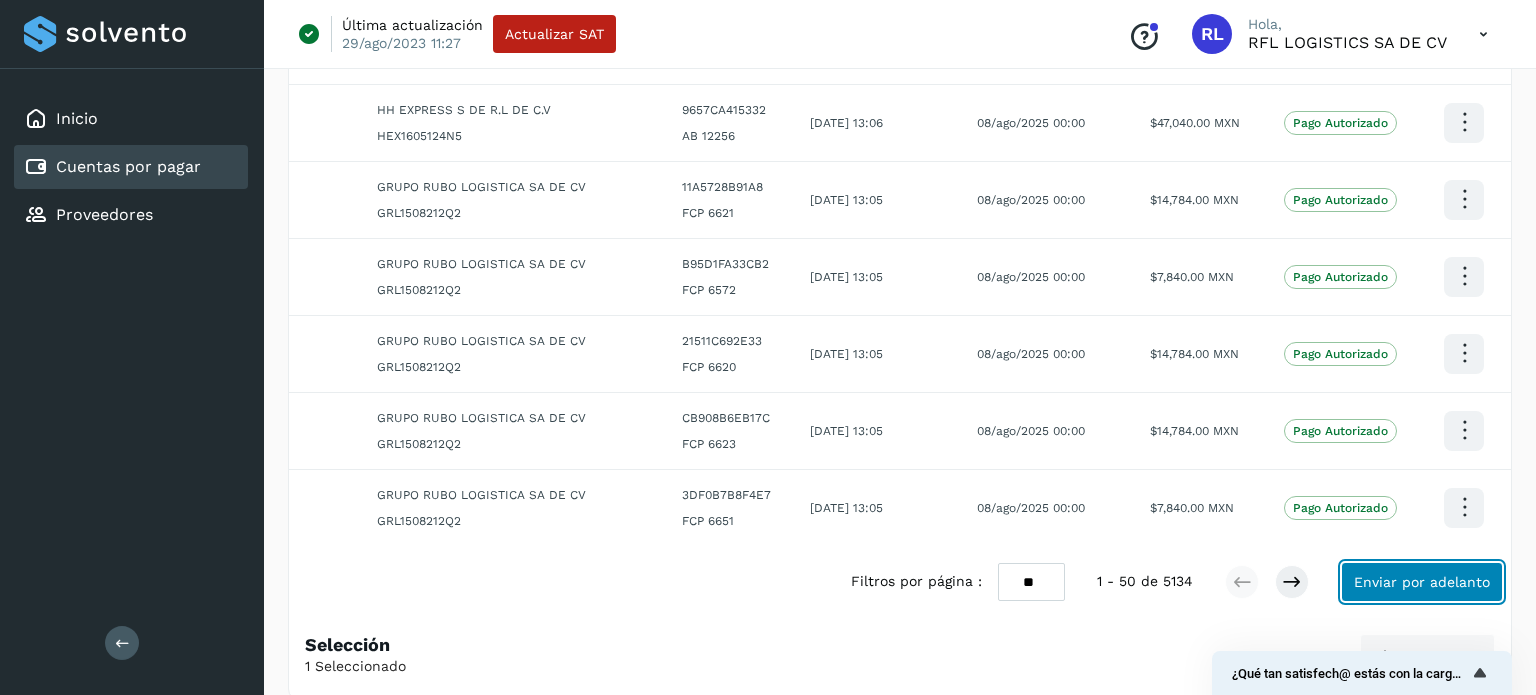 select on "**" 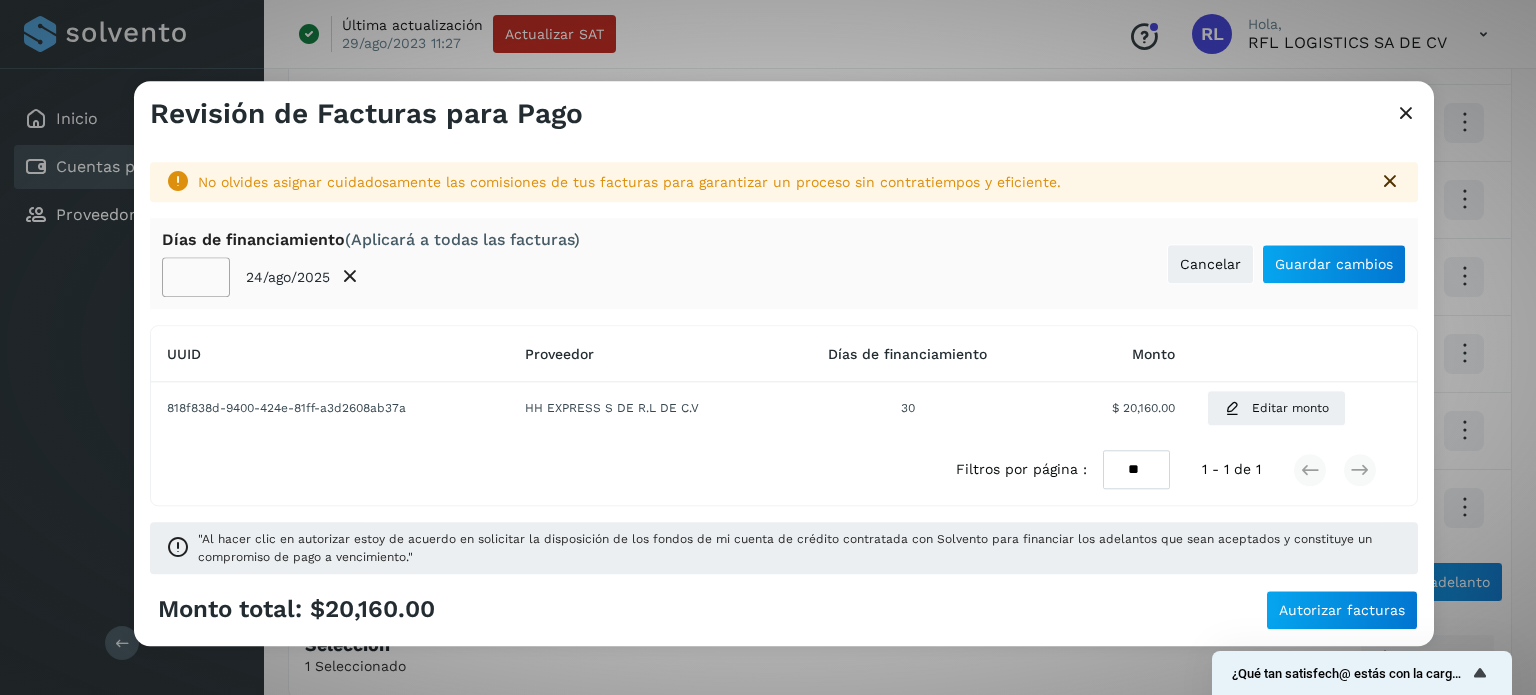 click on "**" 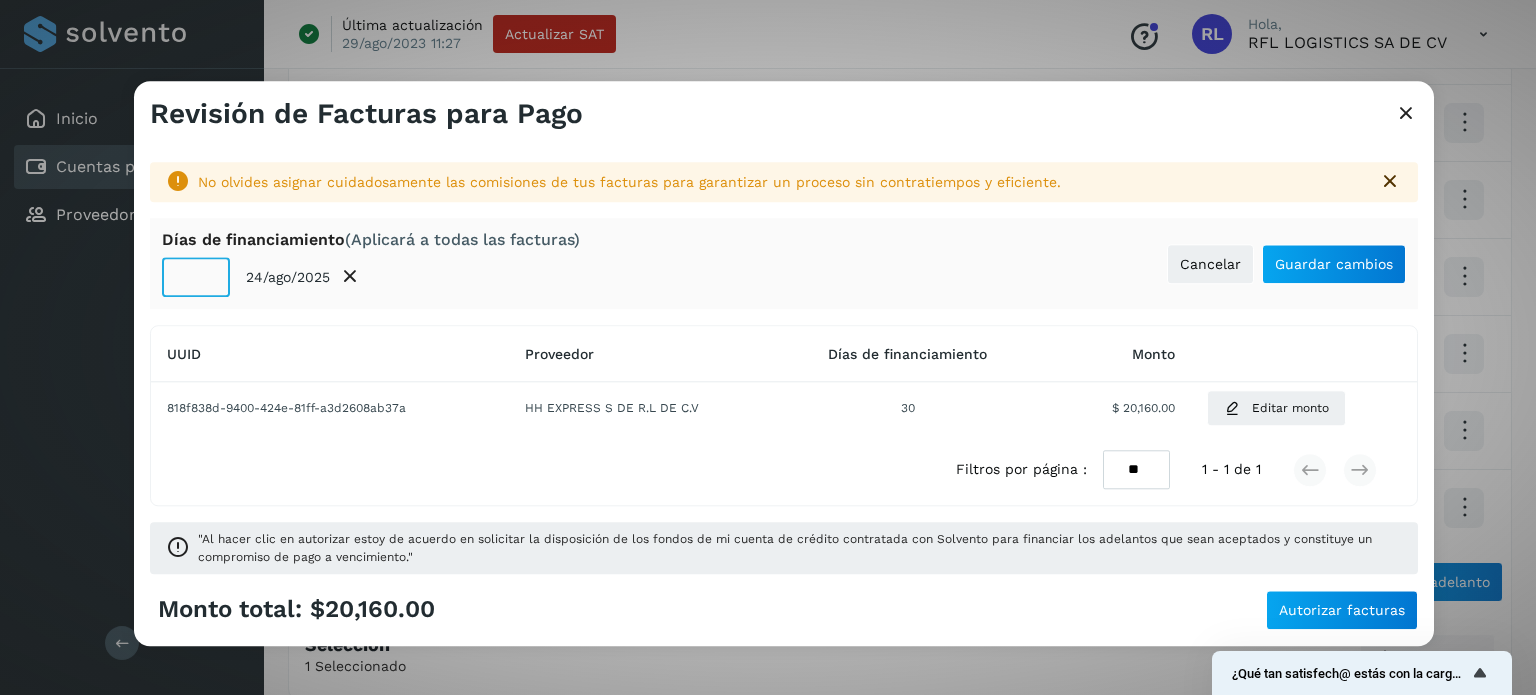 click on "**" 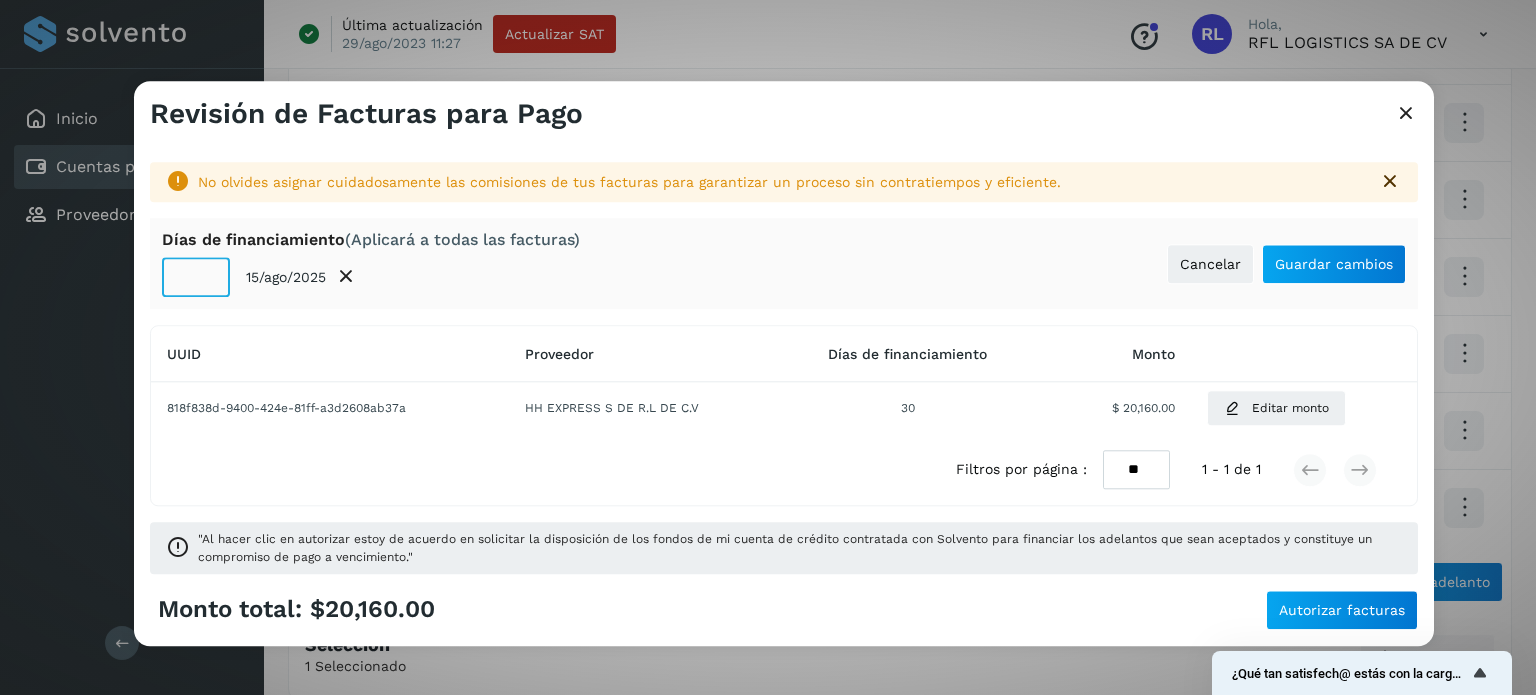 type on "**" 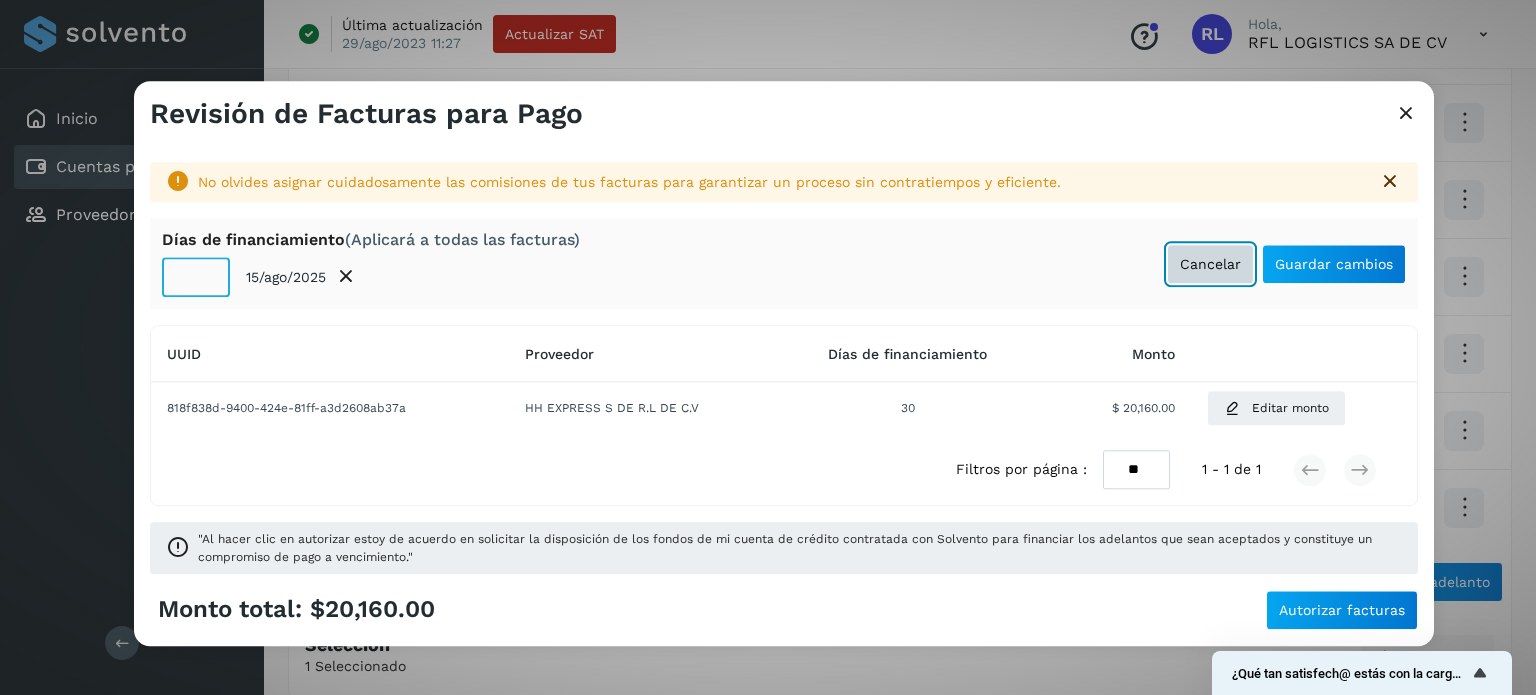 type 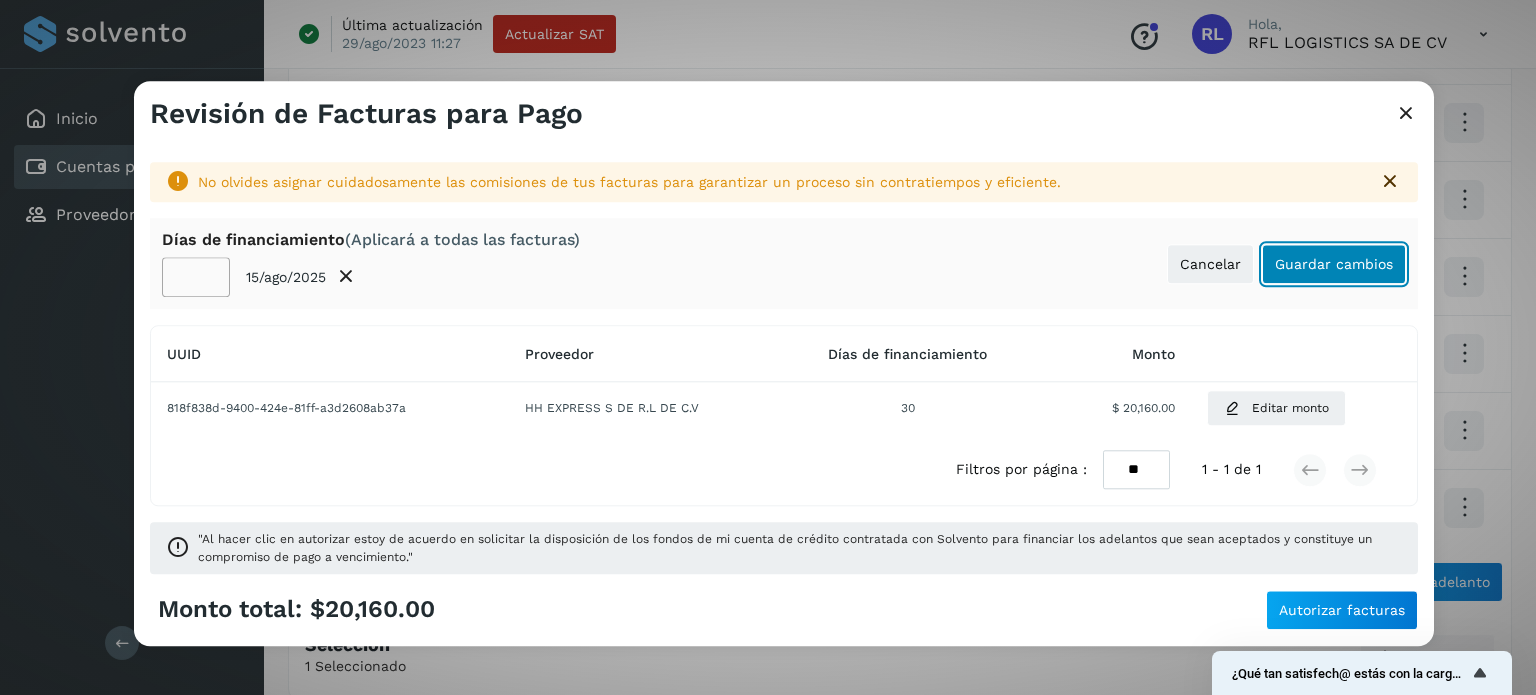 click on "Guardar cambios" 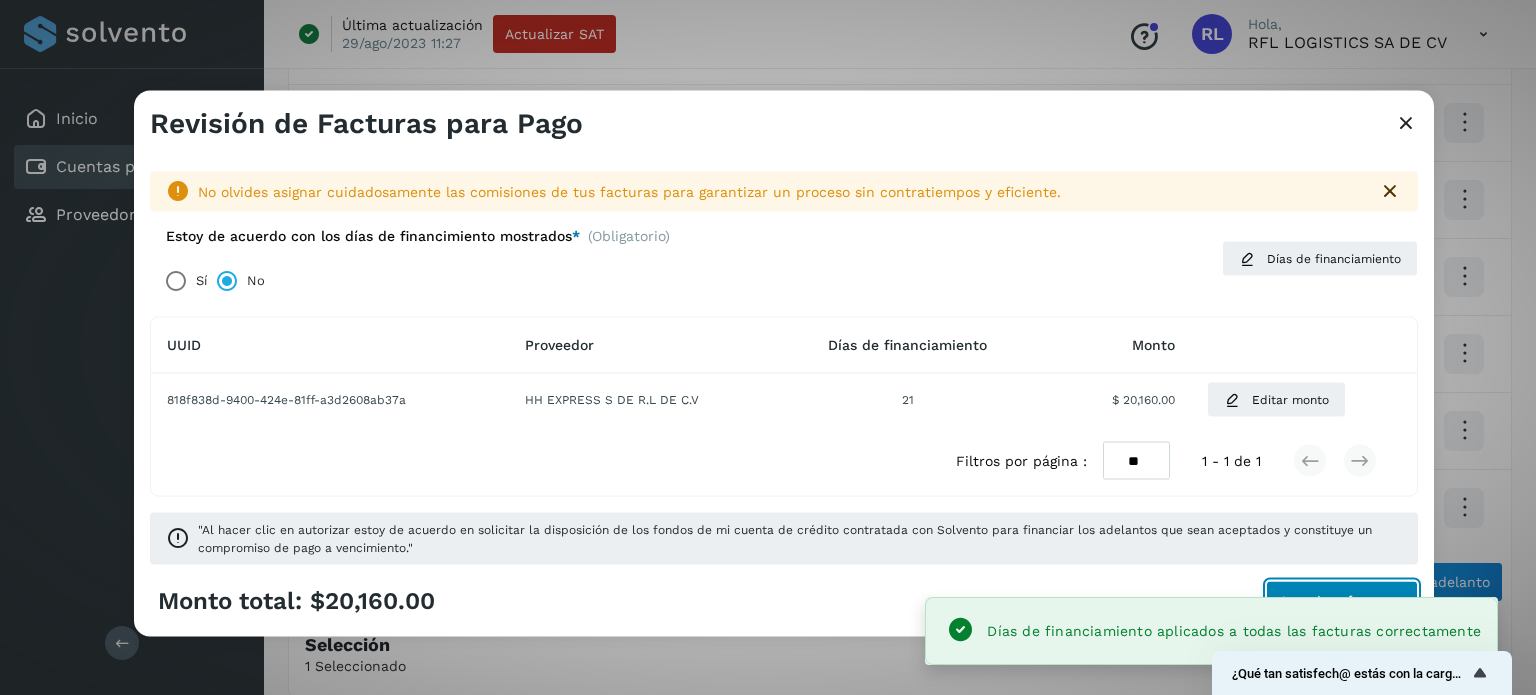 click on "Autorizar facturas" at bounding box center [1342, 601] 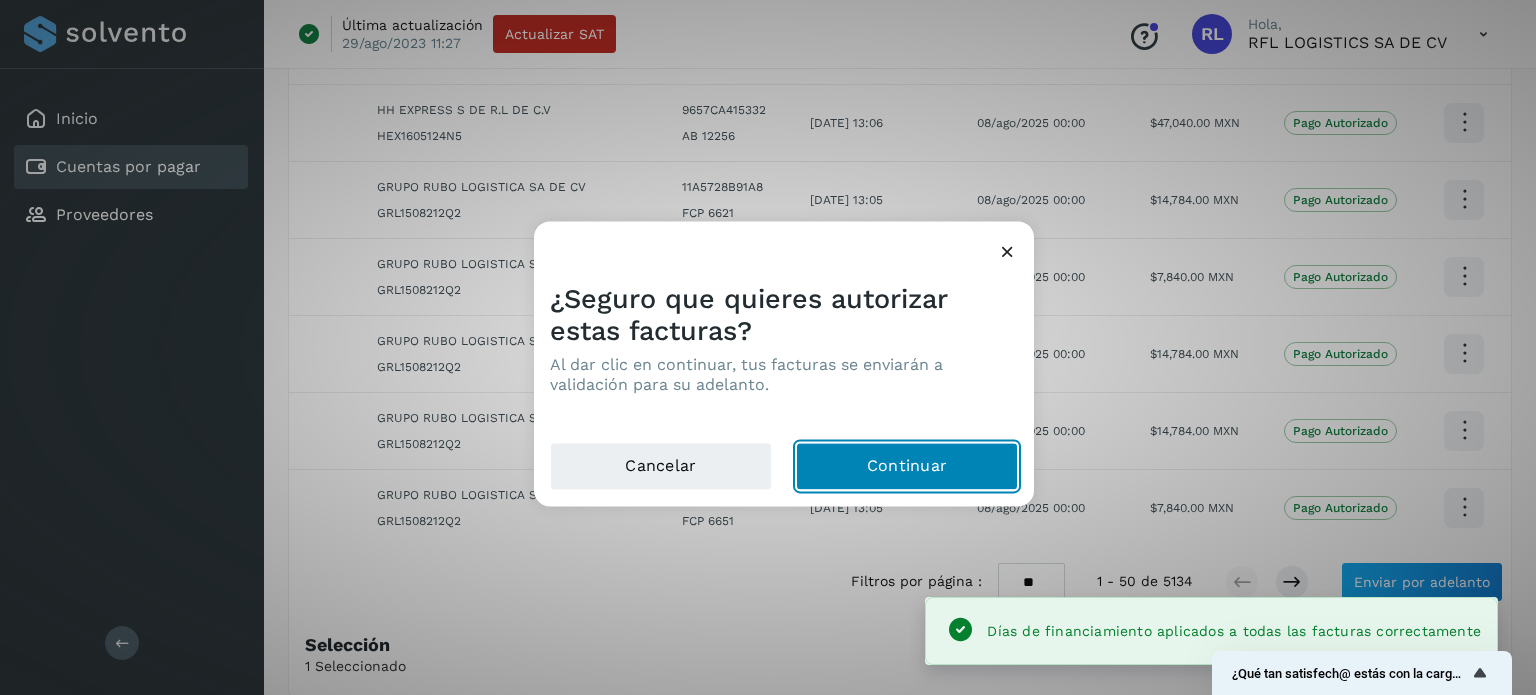 click on "Continuar" 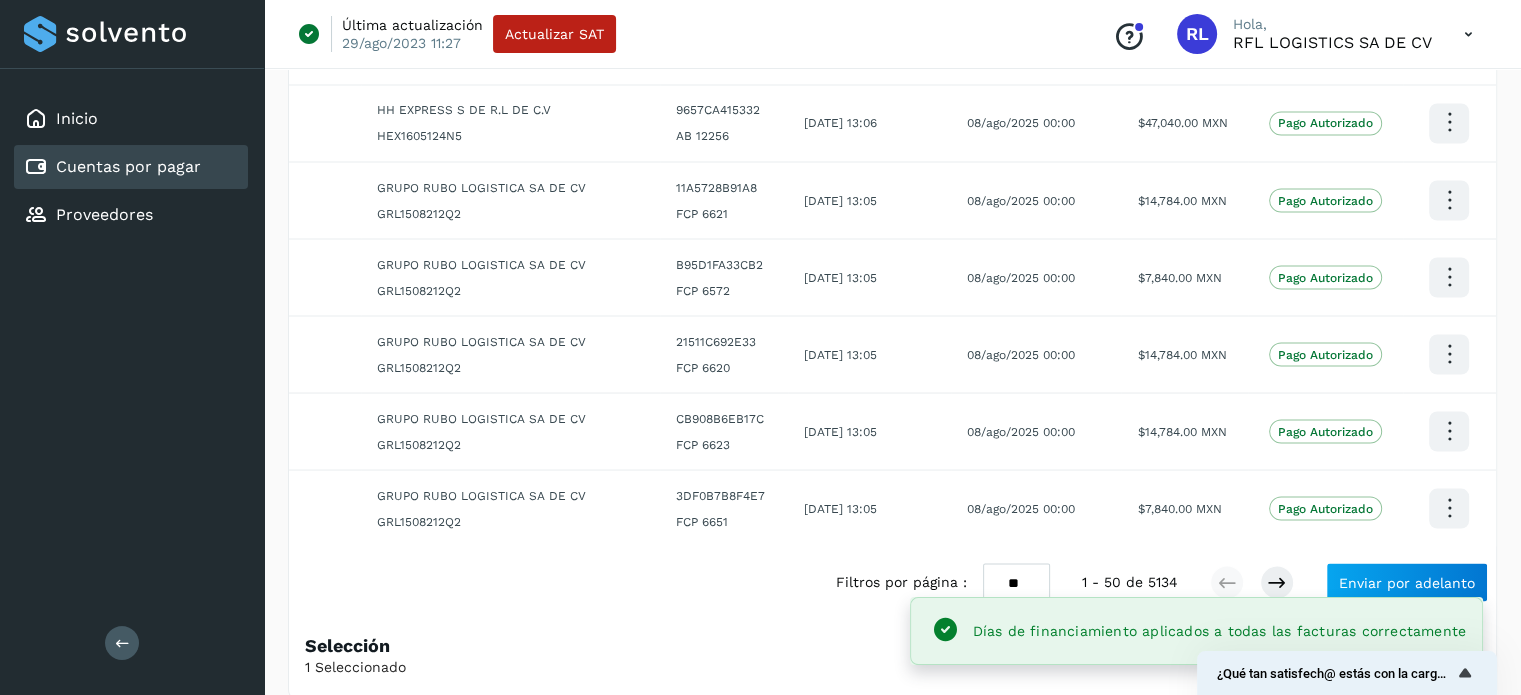 scroll, scrollTop: 3536, scrollLeft: 0, axis: vertical 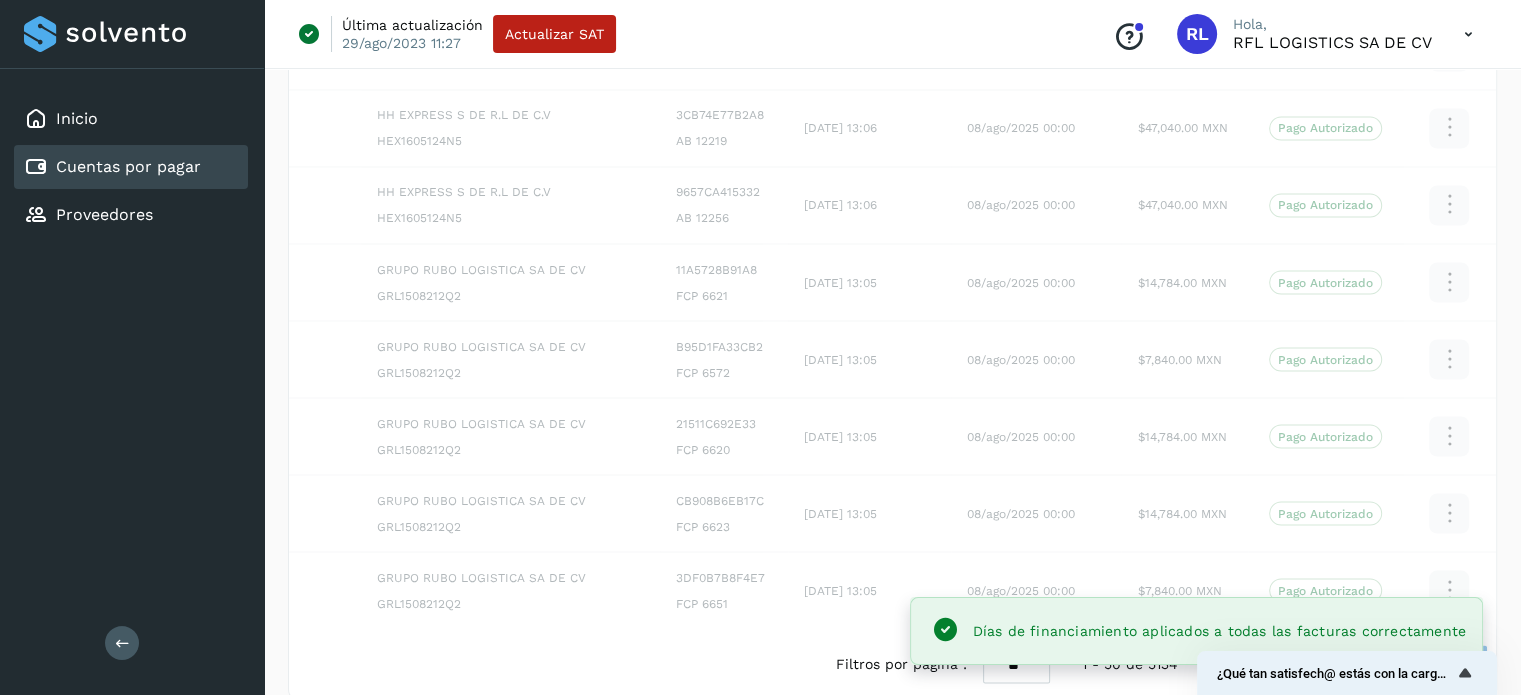 click on "Cuentas por pagar" at bounding box center [128, 166] 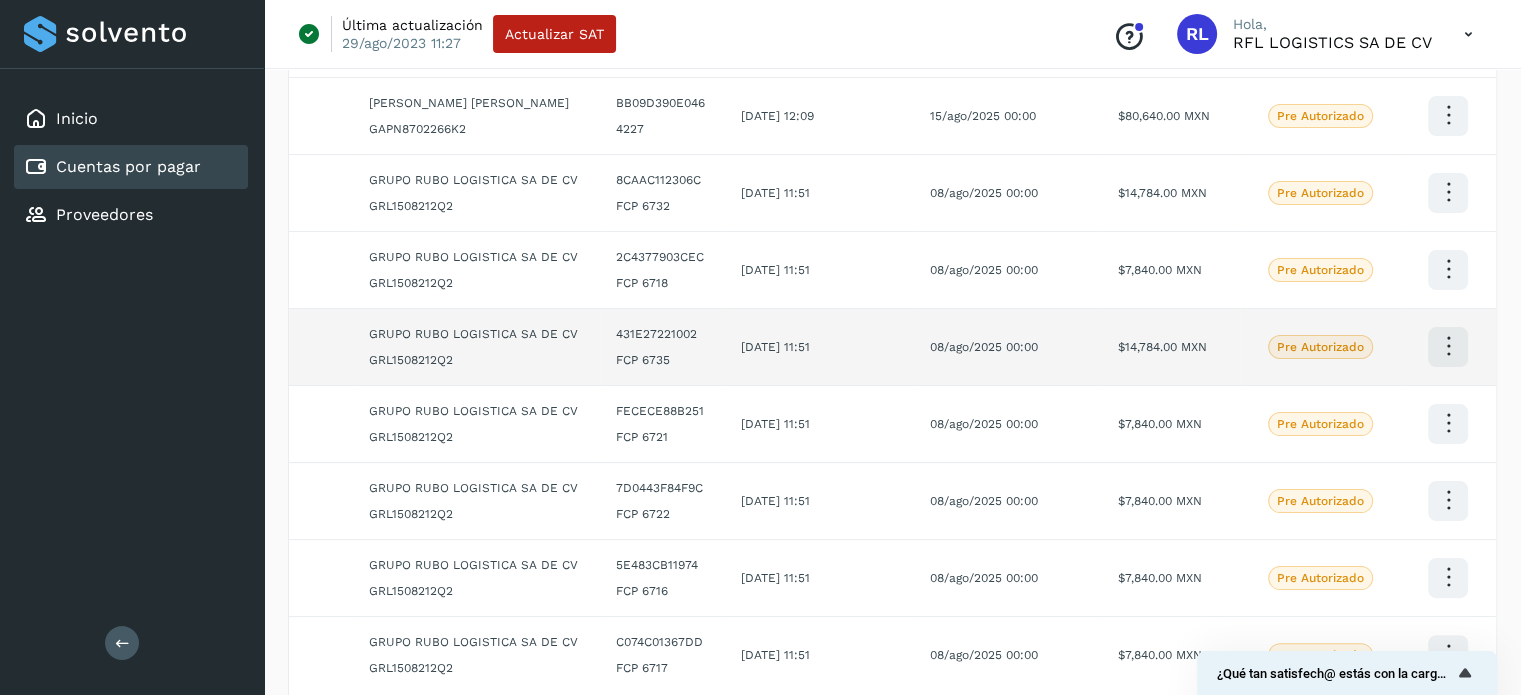 scroll, scrollTop: 0, scrollLeft: 0, axis: both 